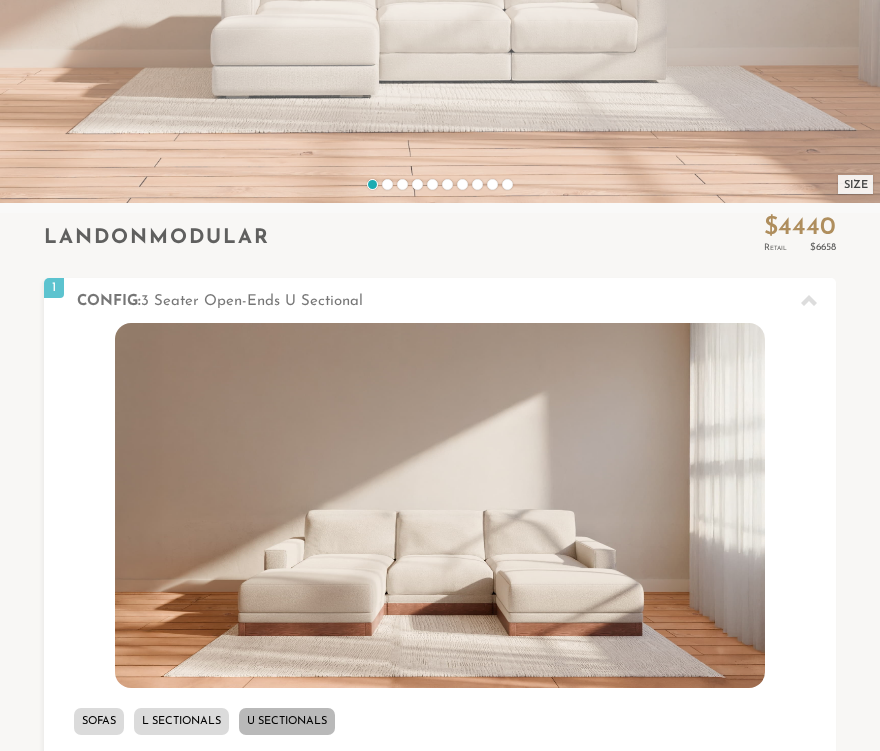 scroll, scrollTop: 823, scrollLeft: 0, axis: vertical 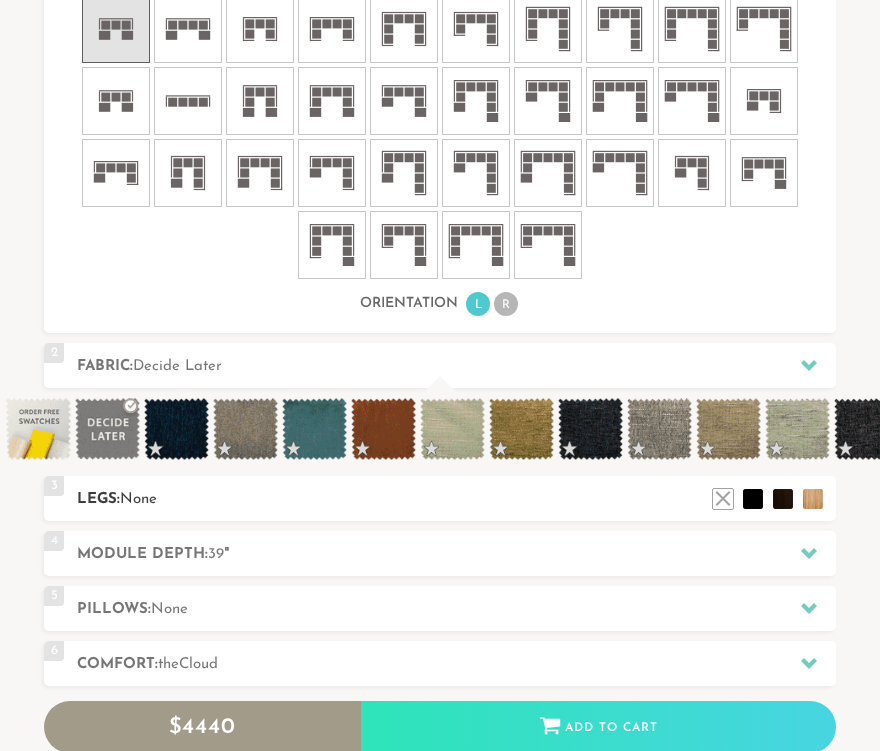click on "Legs:  None" at bounding box center [456, 499] 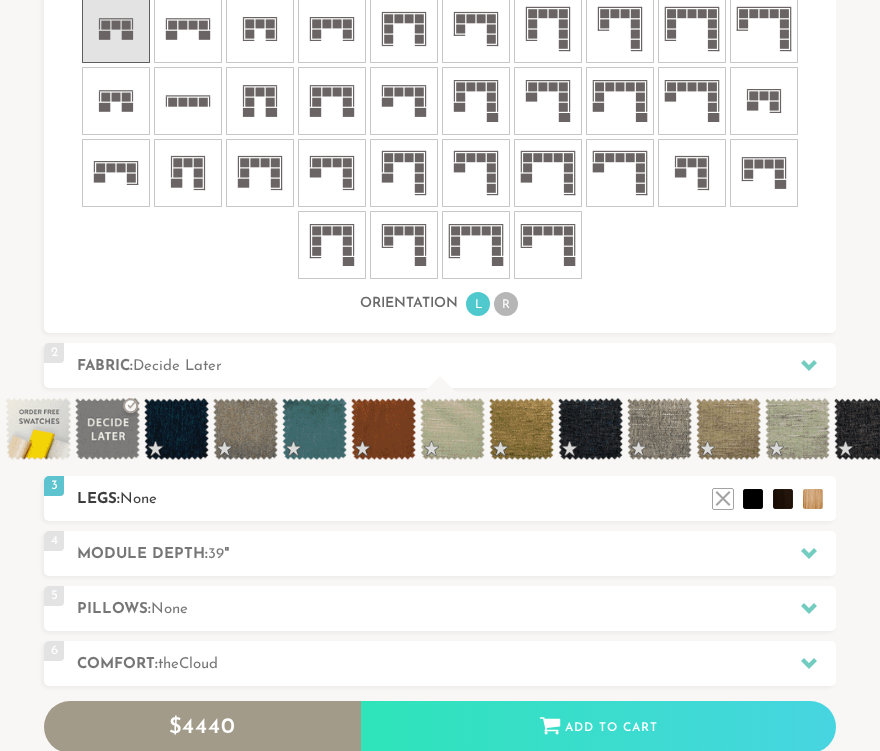 click on "Legs:  None" at bounding box center (456, 499) 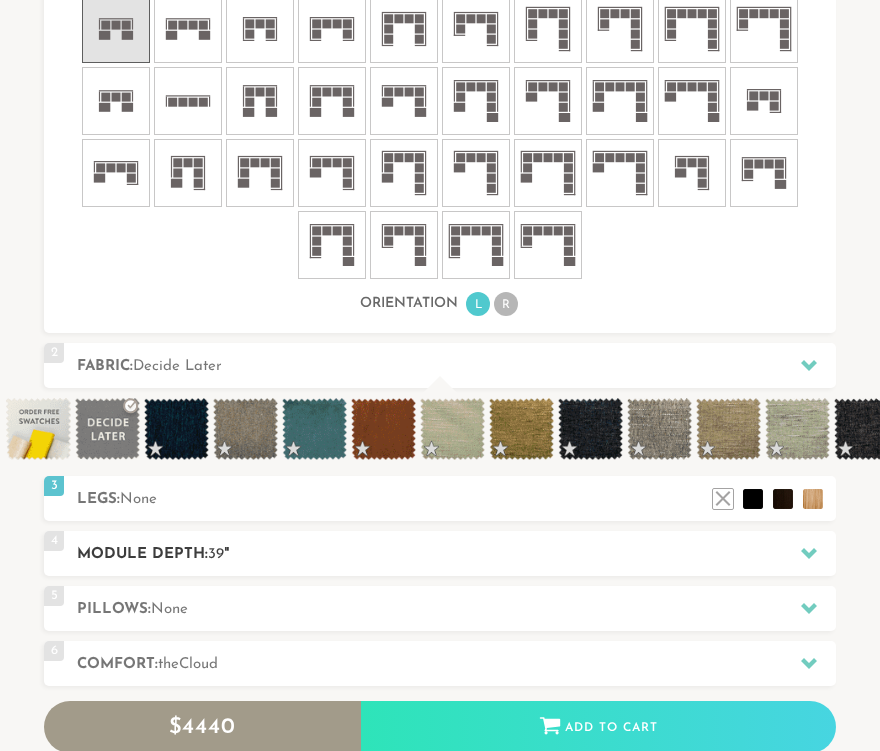 click on "Module Depth:  39 "" at bounding box center (456, 554) 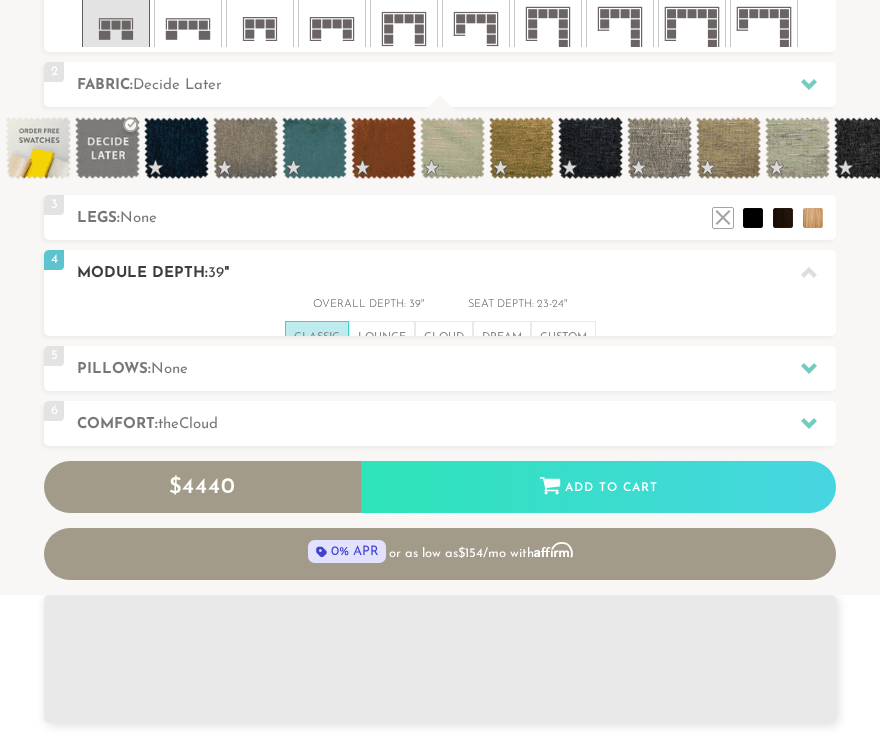 scroll, scrollTop: 1, scrollLeft: 1, axis: both 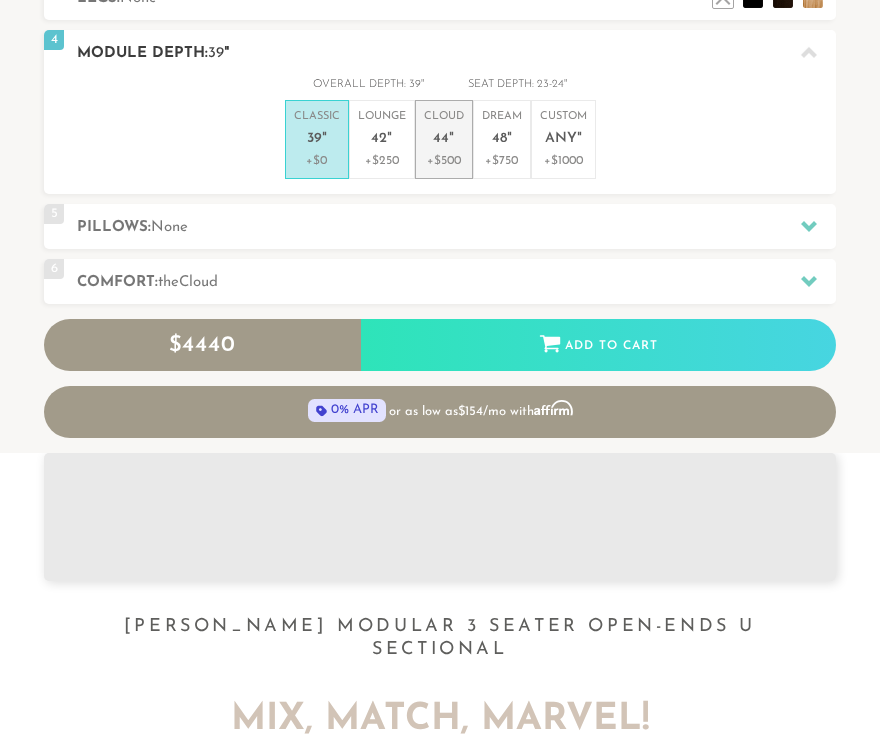 click on "Cloud 44 "
+$500" at bounding box center (444, 139) 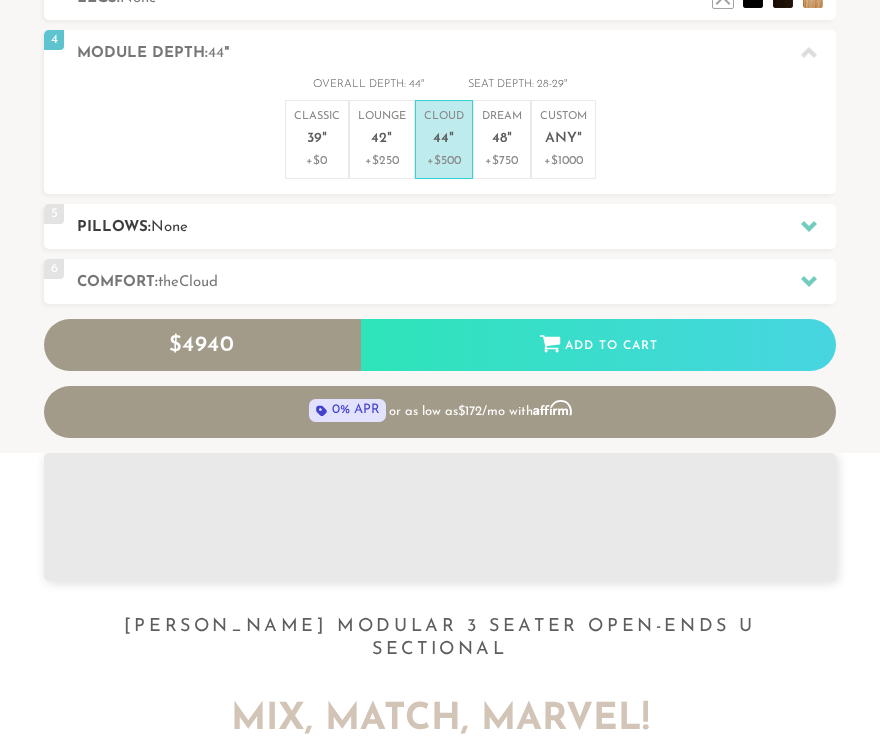 click on "Pillows:  None" at bounding box center [456, 227] 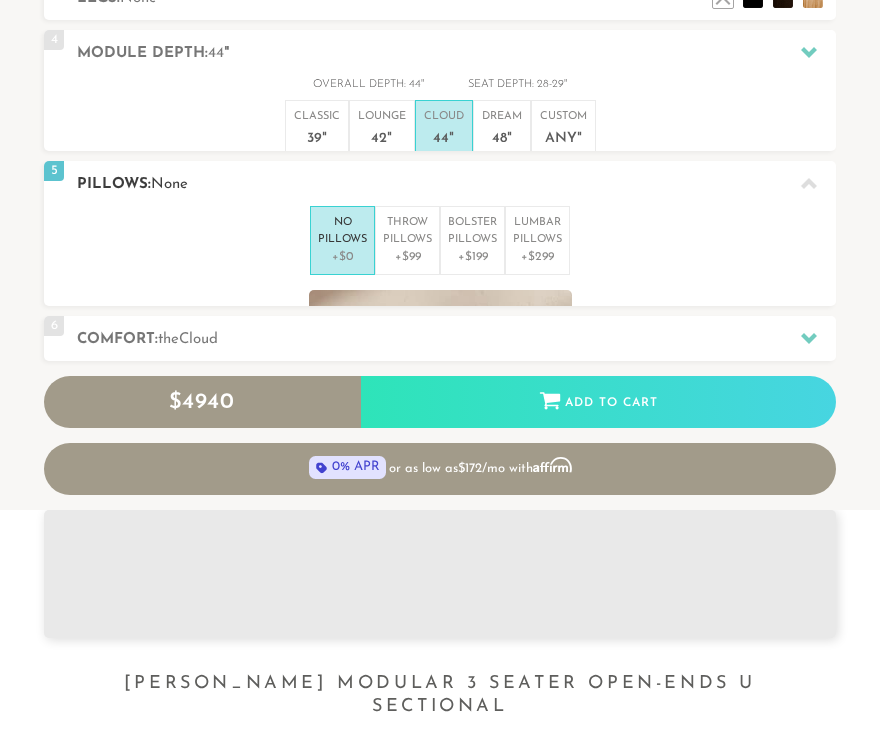 scroll, scrollTop: 0, scrollLeft: 1, axis: horizontal 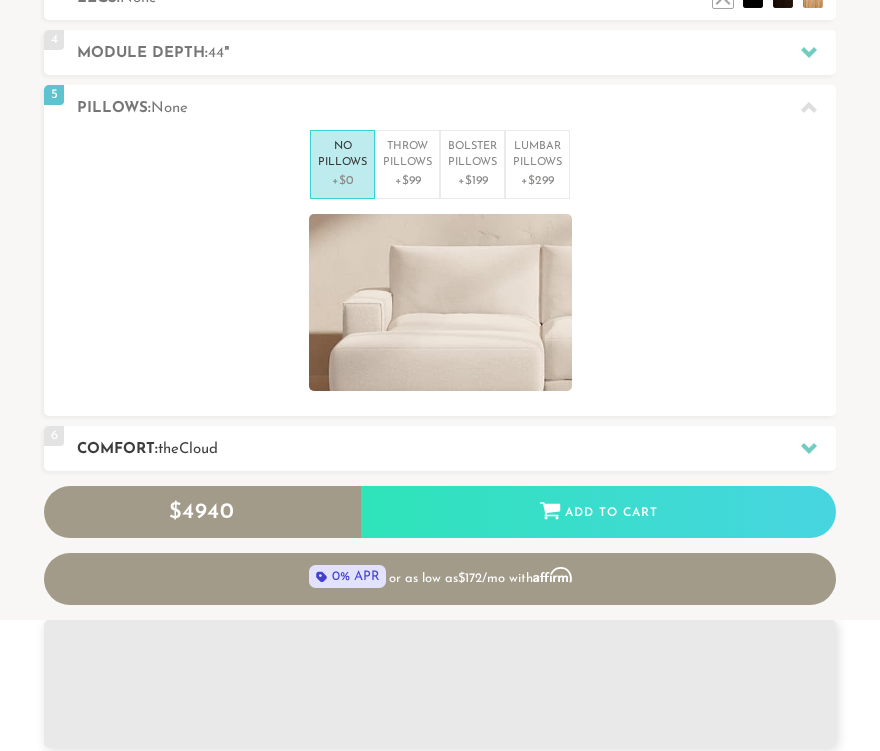 click on "Comfort:  the  Cloud" at bounding box center (456, 449) 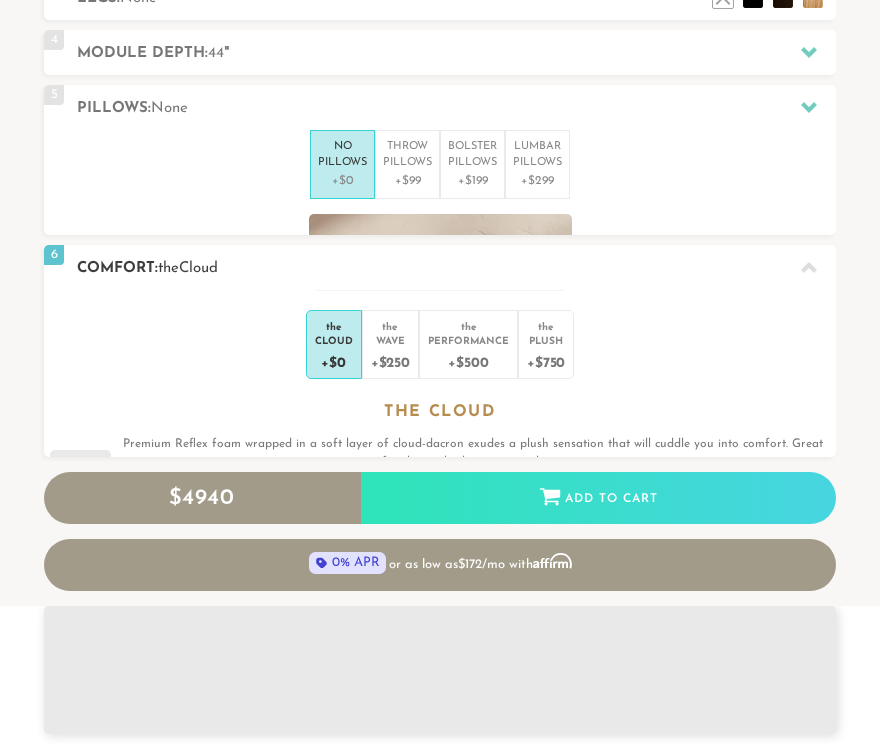 scroll, scrollTop: 19762, scrollLeft: 880, axis: both 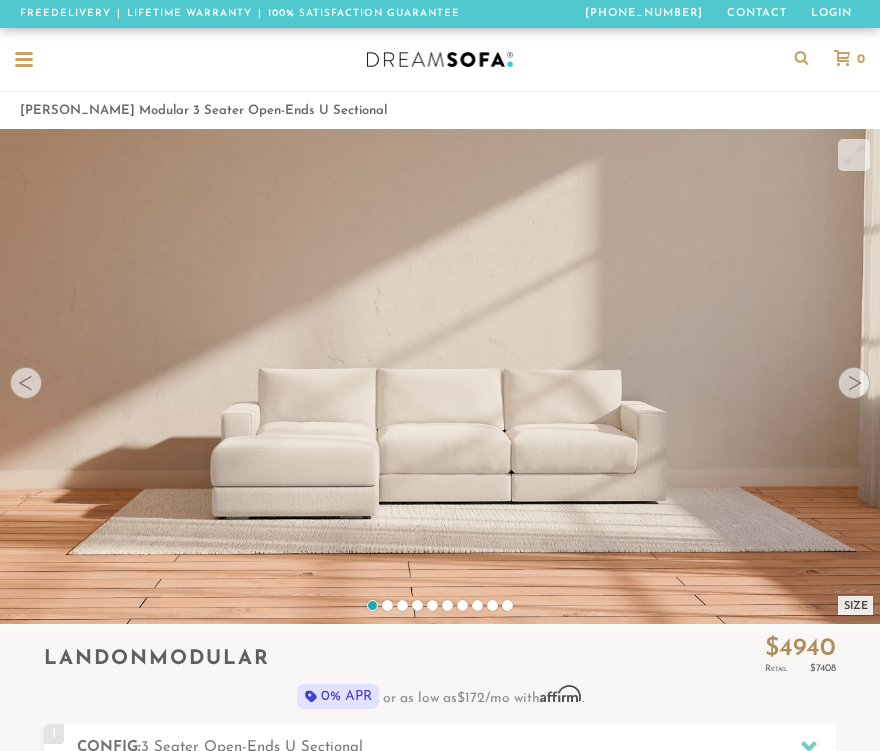 click at bounding box center (854, 383) 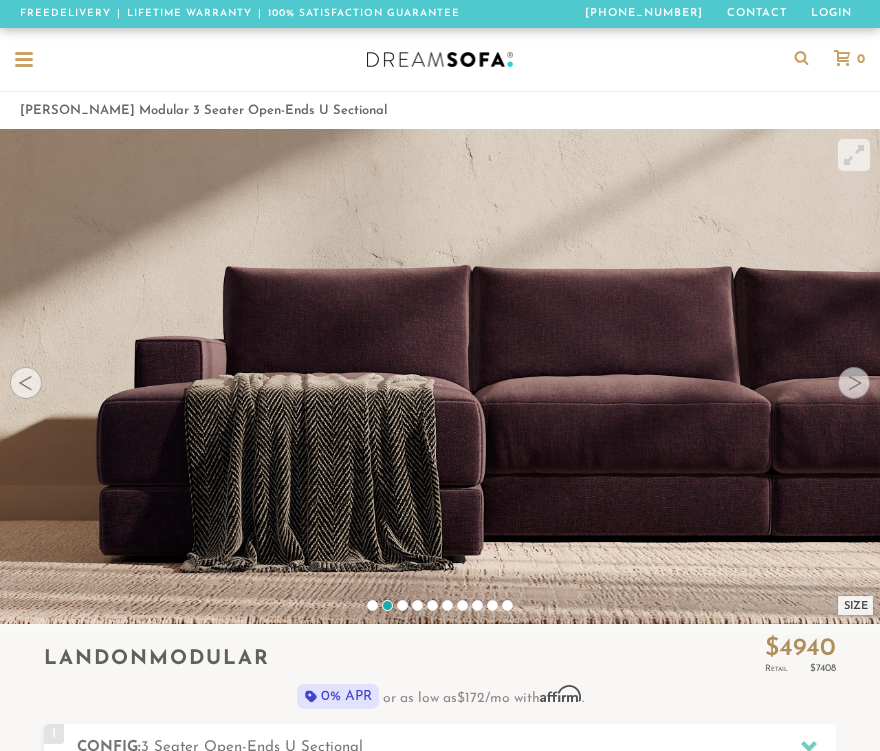 click at bounding box center (854, 383) 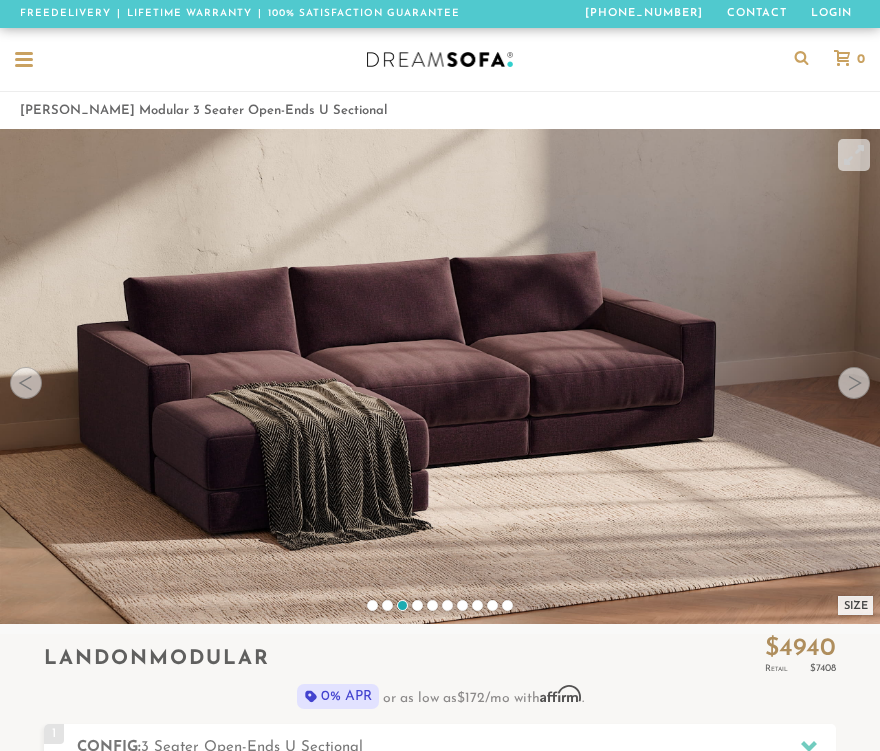click at bounding box center [854, 383] 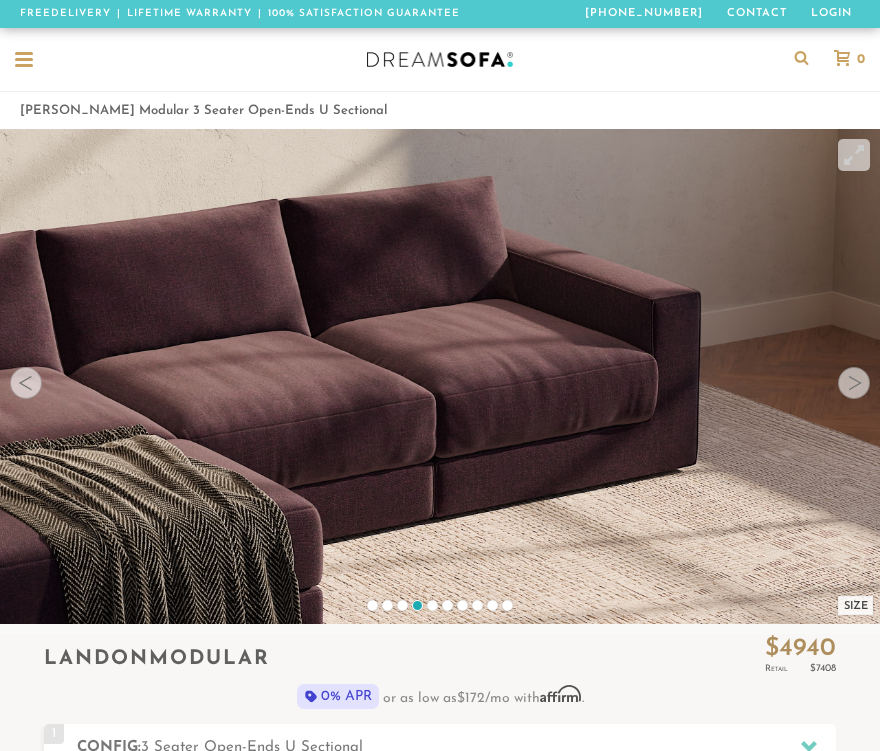click at bounding box center (854, 383) 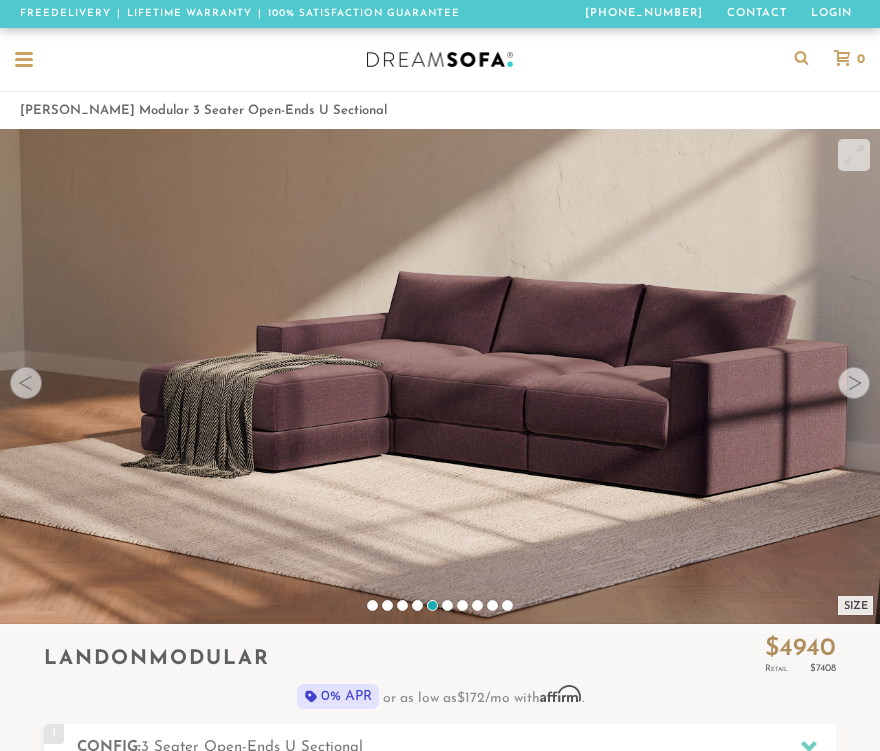 click at bounding box center (854, 383) 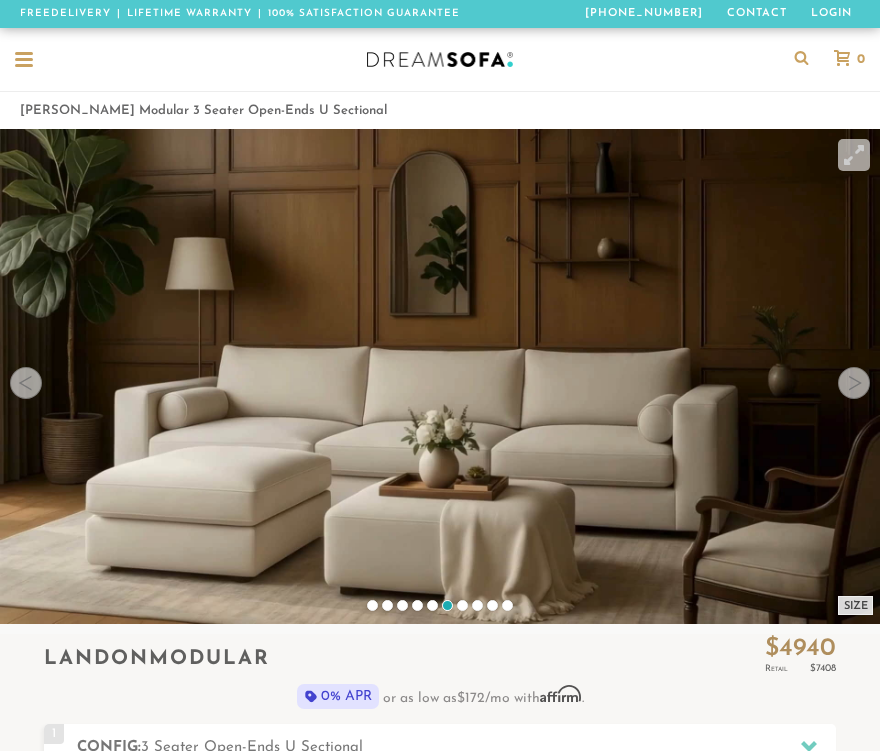 click at bounding box center [854, 383] 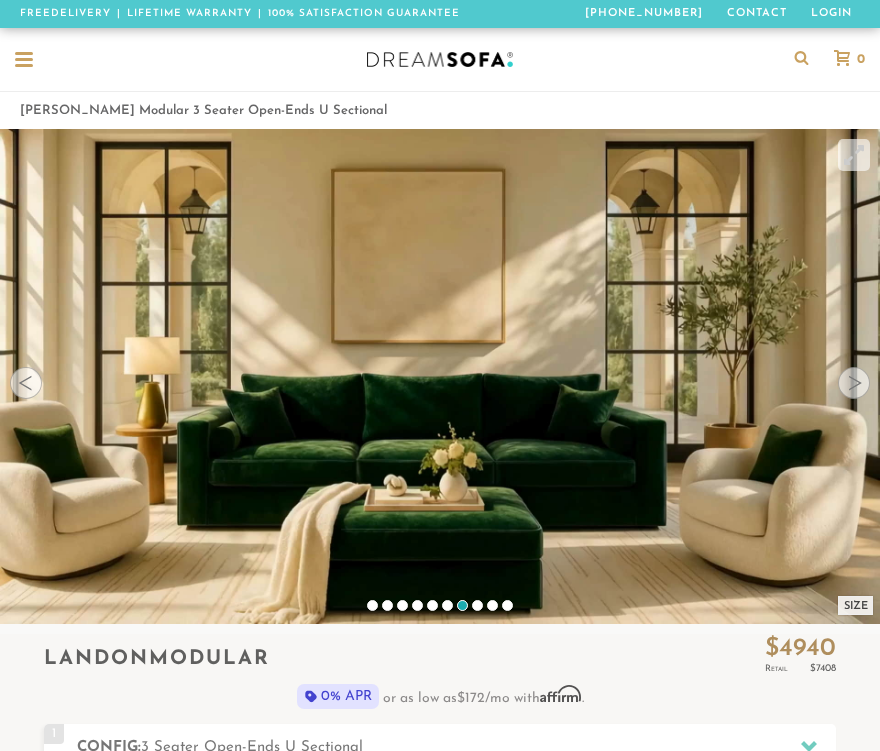 click at bounding box center [854, 383] 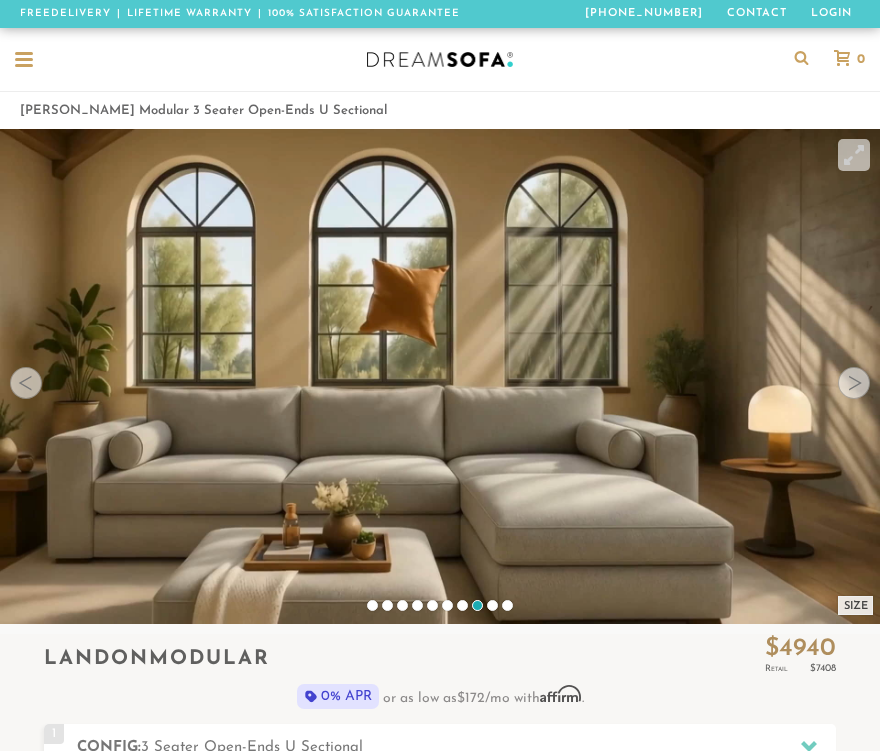 click at bounding box center (854, 383) 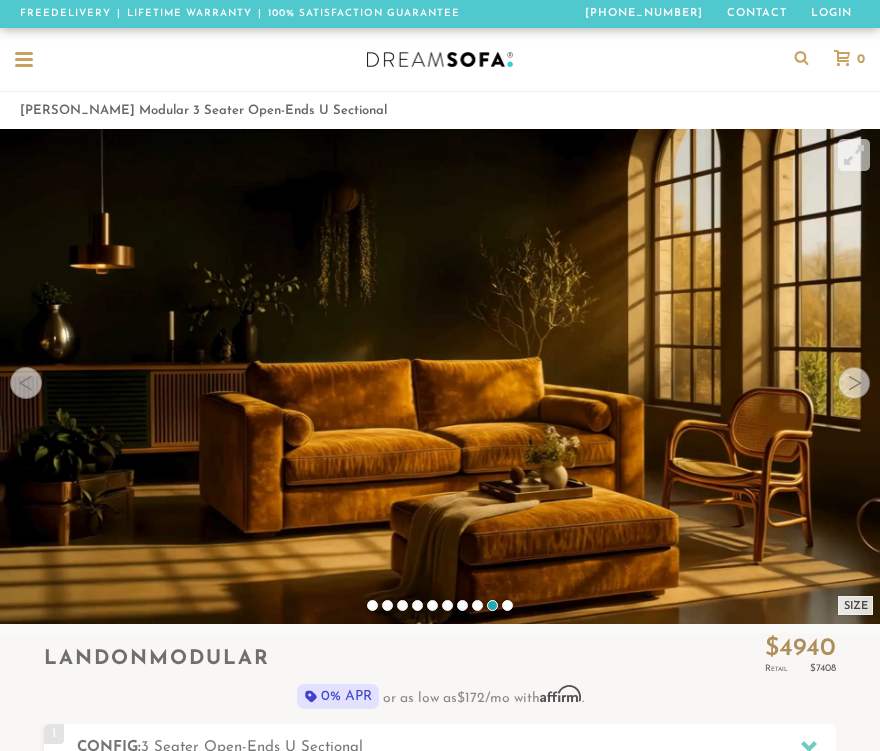 scroll, scrollTop: 298, scrollLeft: 0, axis: vertical 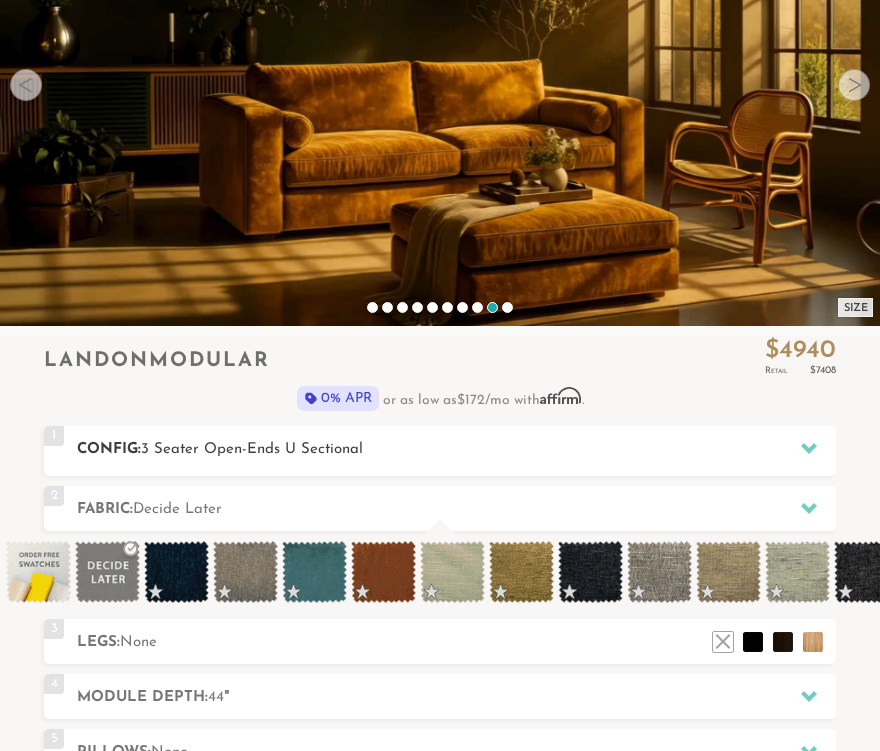 click on "3 Seater Open-Ends U Sectional" at bounding box center [252, 449] 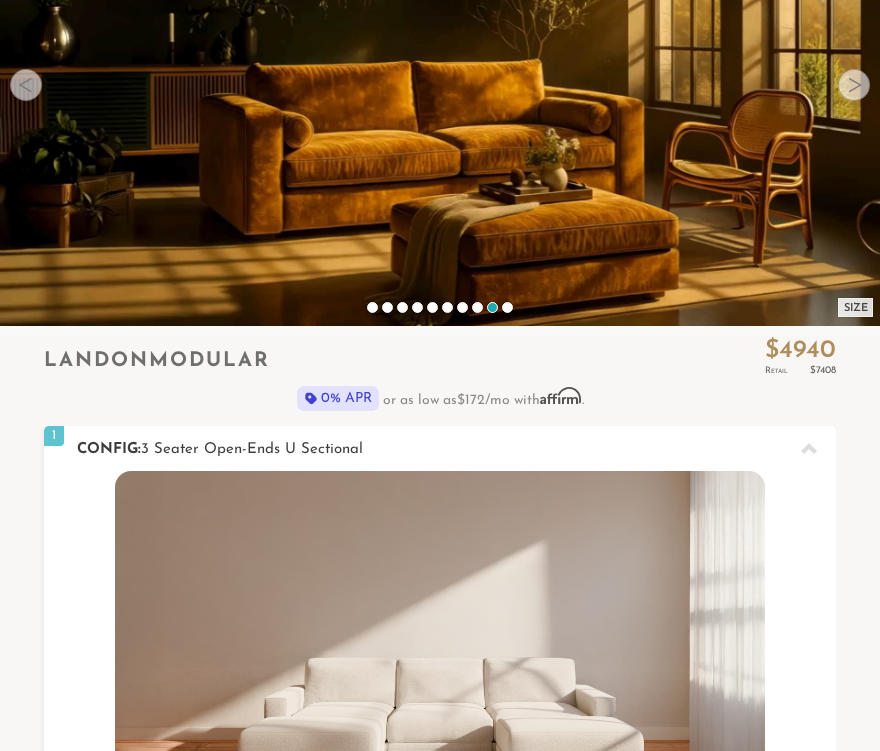 scroll, scrollTop: 0, scrollLeft: 1, axis: horizontal 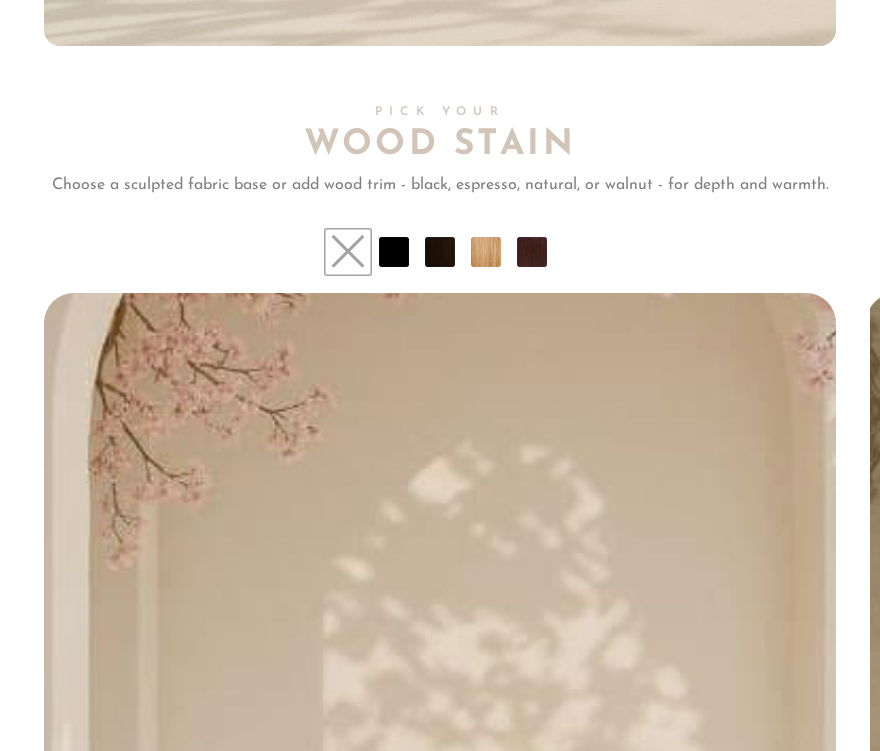 click at bounding box center (440, 252) 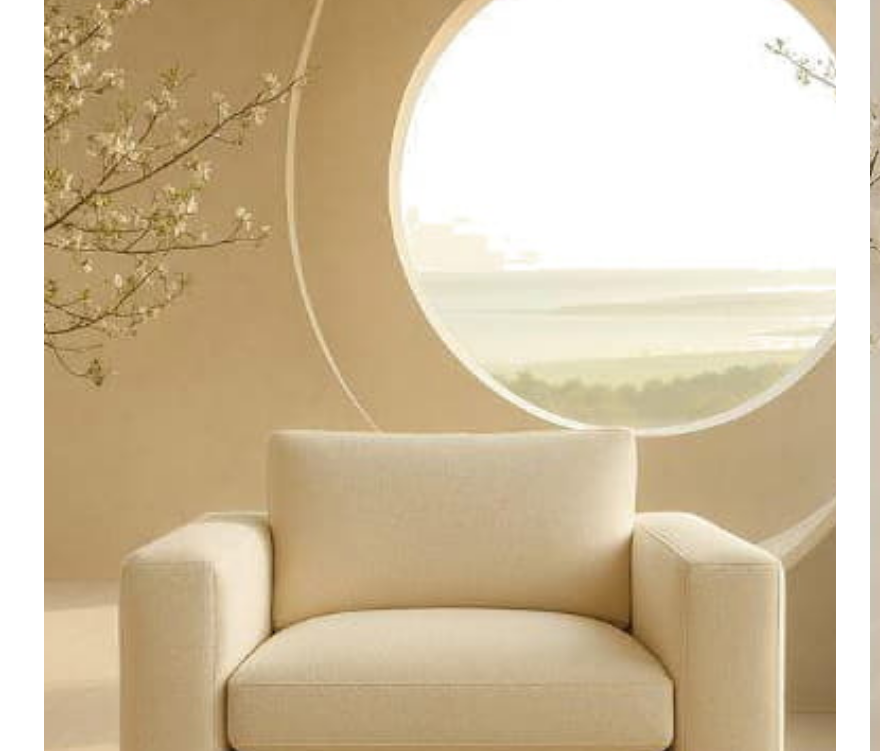 scroll, scrollTop: 13278, scrollLeft: 0, axis: vertical 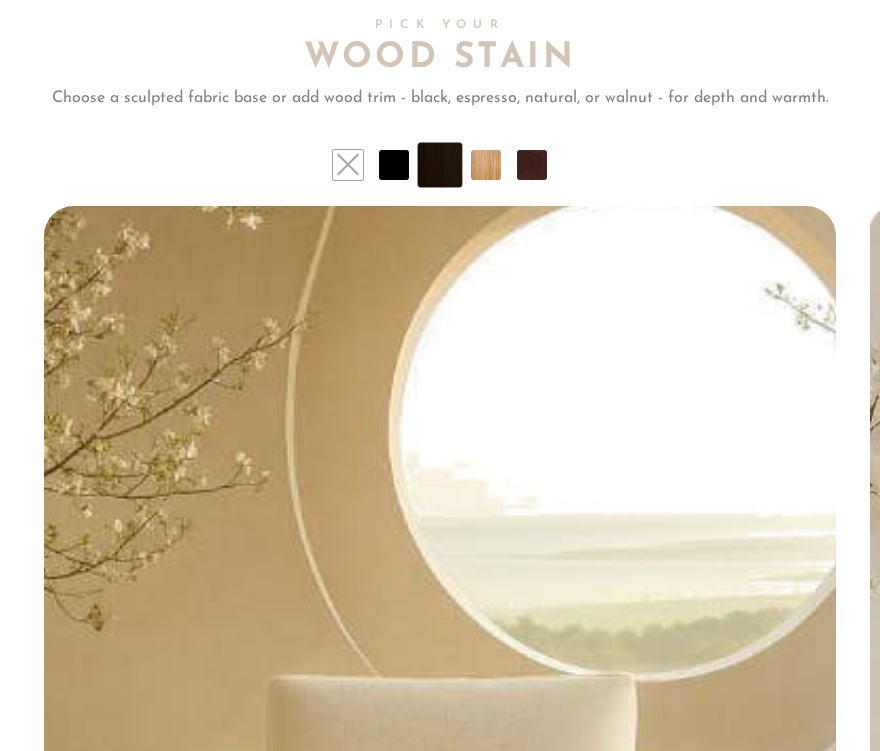 click on "Pick Your Wood Stain
Select from four rich, hand-finished wood stains - Black, Espresso, Natural, or Walnut - each chosen to add depth, contrast, or warmth to your design. For a softer, more sculptural silhouette, opt for a fully upholstered base with no wood trim, allowing the fabric to take center stage.
Choose a sculpted fabric base or add wood trim - black, espresso, natural, or walnut - for depth and warmth." at bounding box center (479, 112) 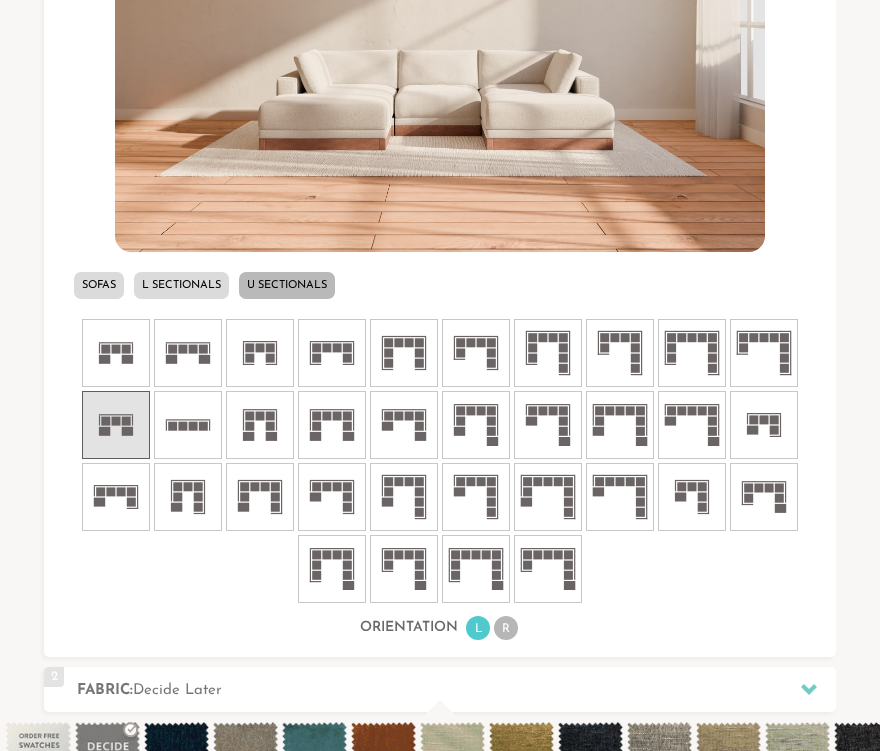 scroll, scrollTop: 1045, scrollLeft: 0, axis: vertical 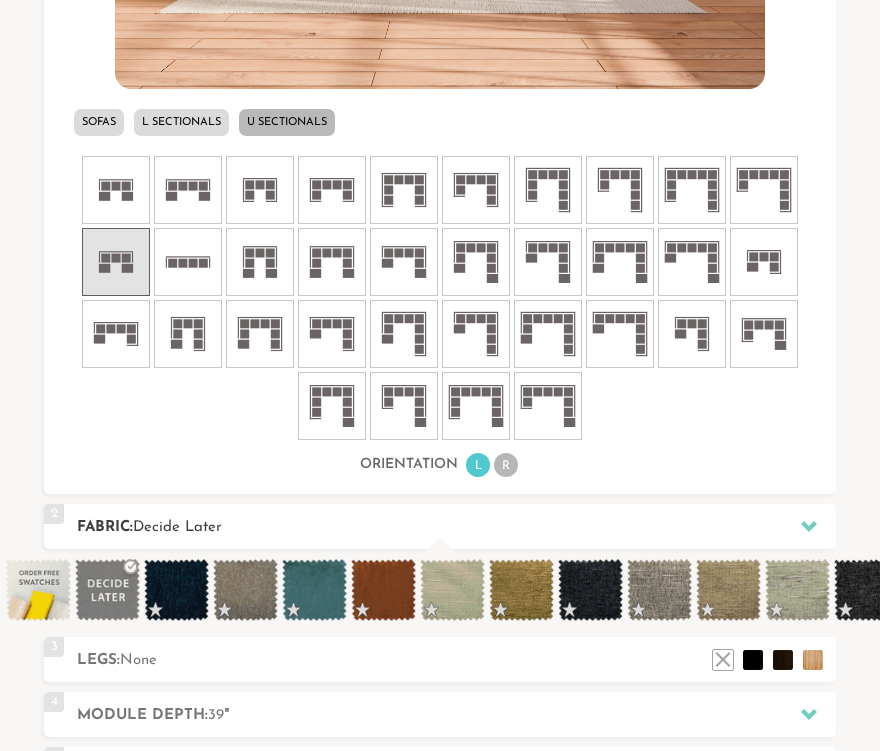click on "Fabric:  Decide Later" at bounding box center (456, 527) 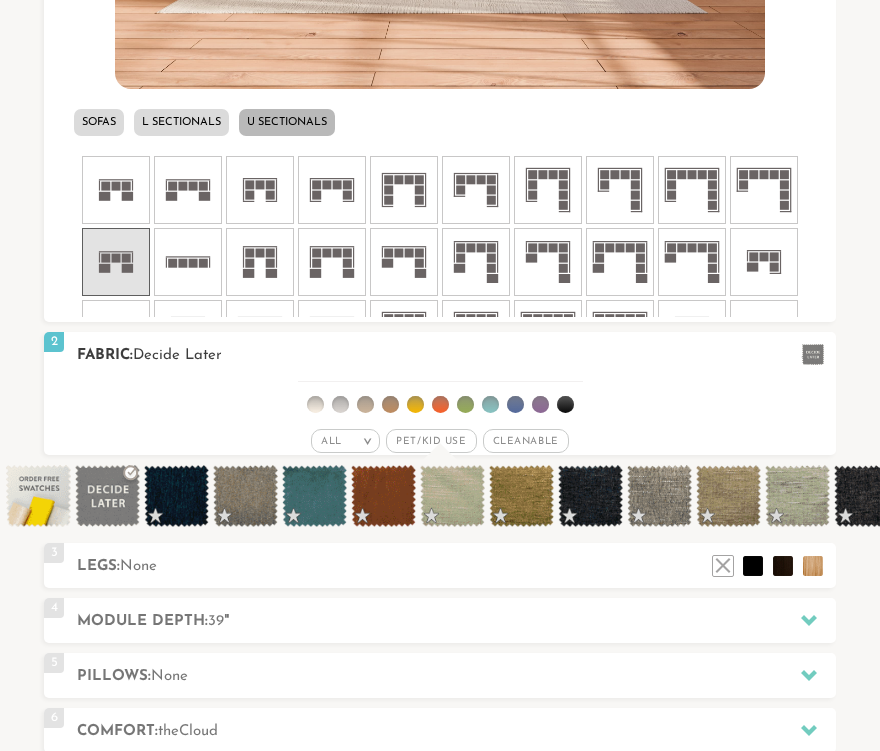 scroll, scrollTop: 1, scrollLeft: 1, axis: both 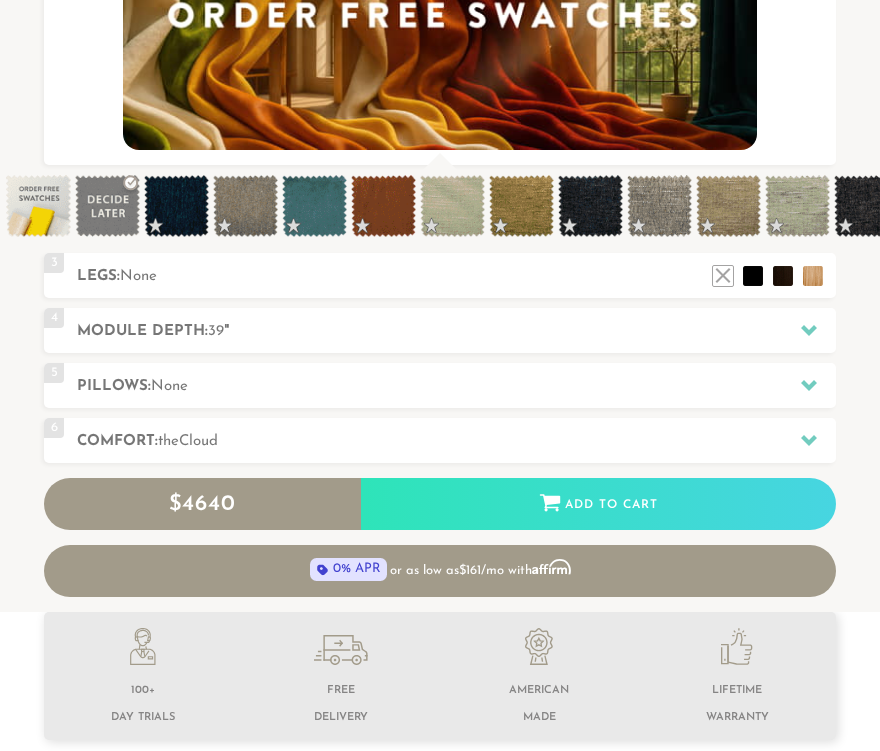 click at bounding box center [107, 206] 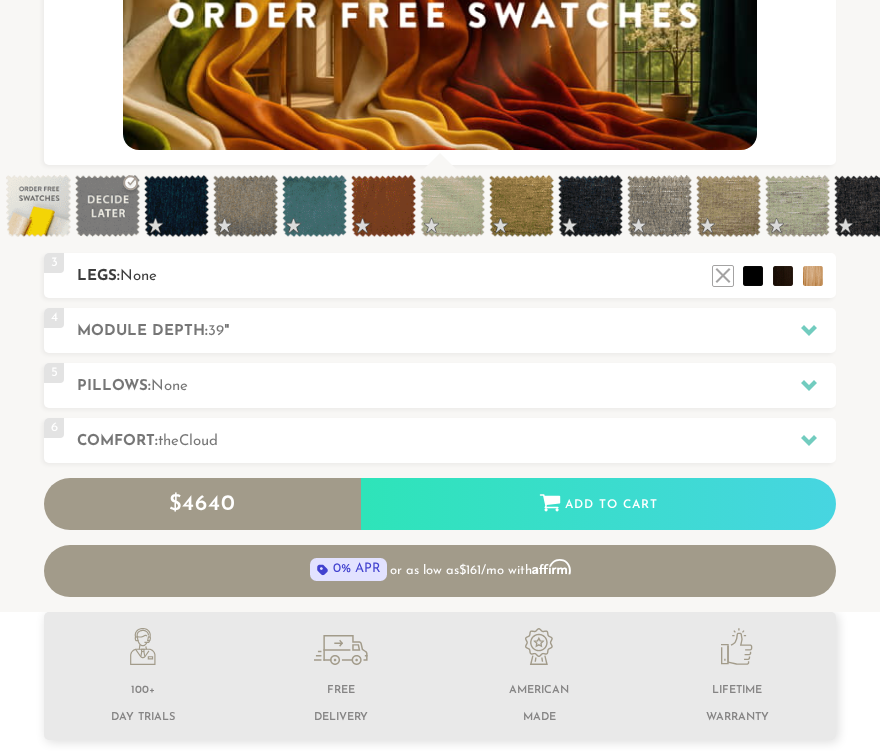 click on "None" at bounding box center (138, 276) 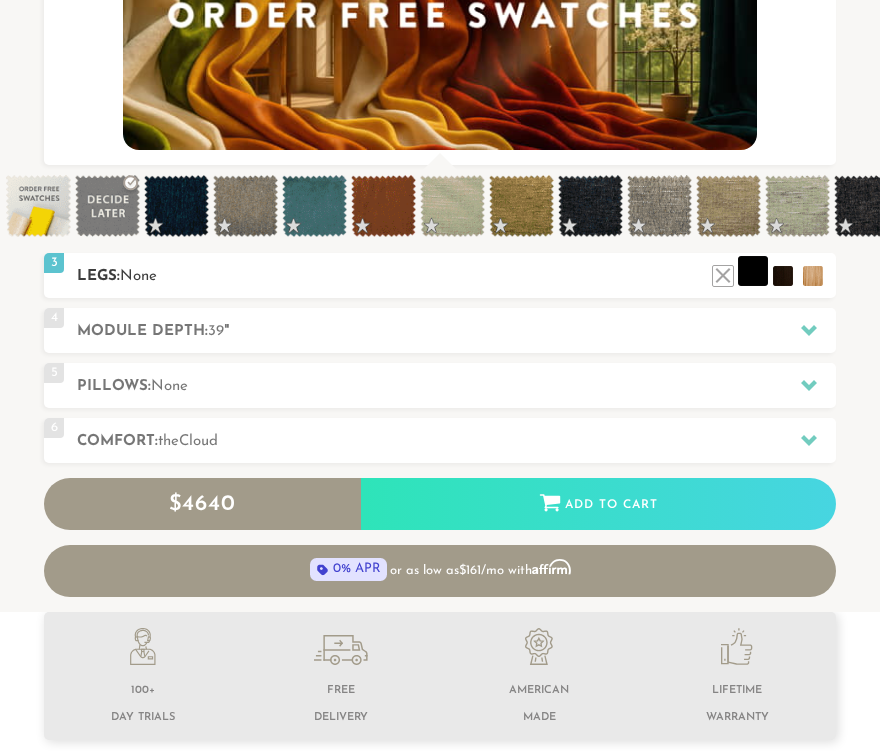 click at bounding box center (753, 271) 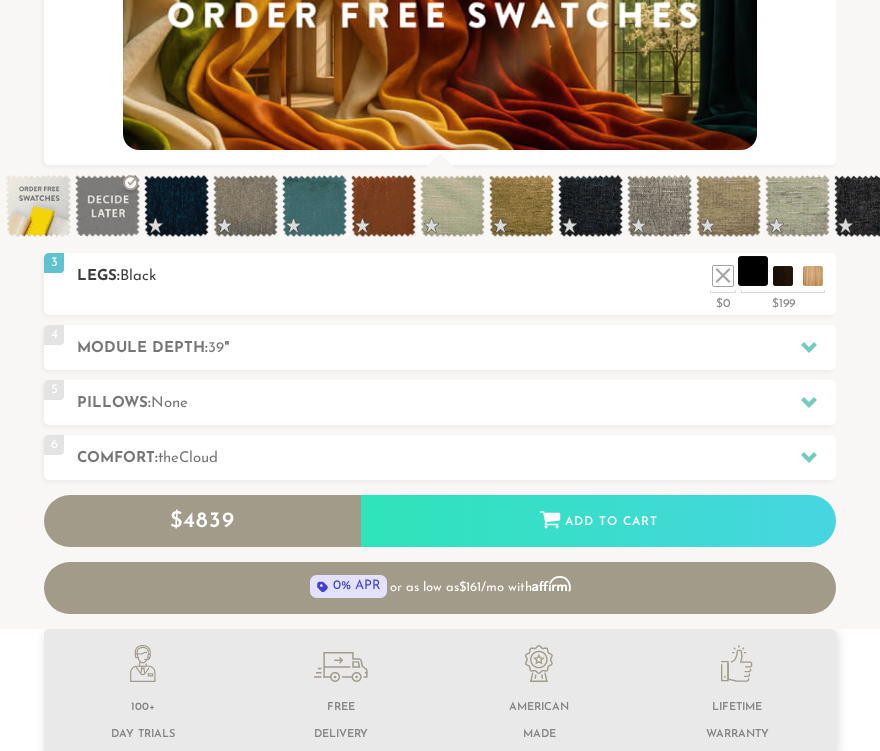 scroll, scrollTop: 1, scrollLeft: 1, axis: both 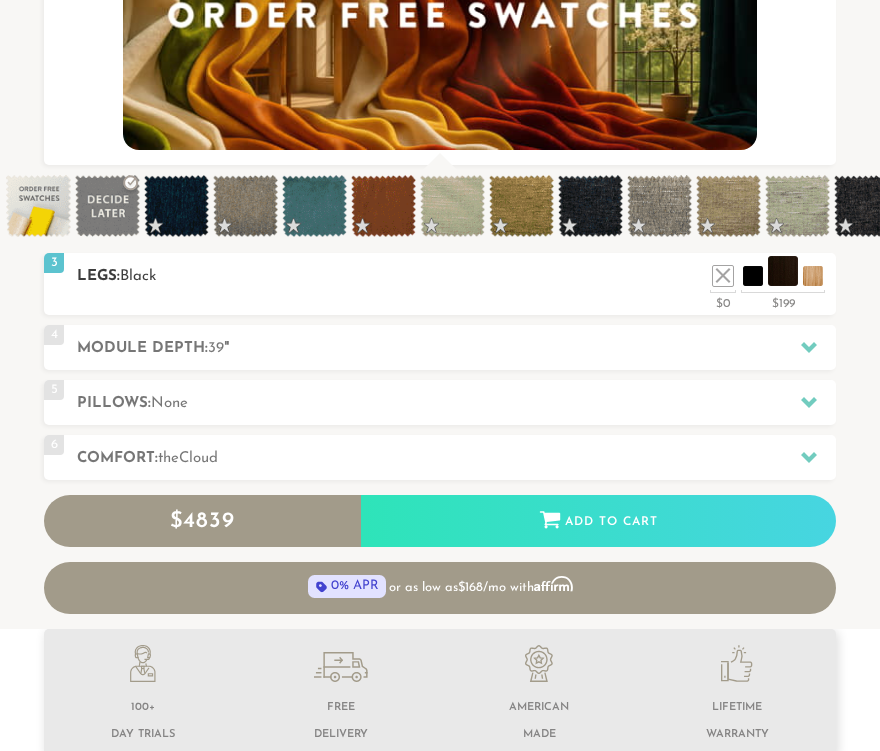 click at bounding box center [783, 271] 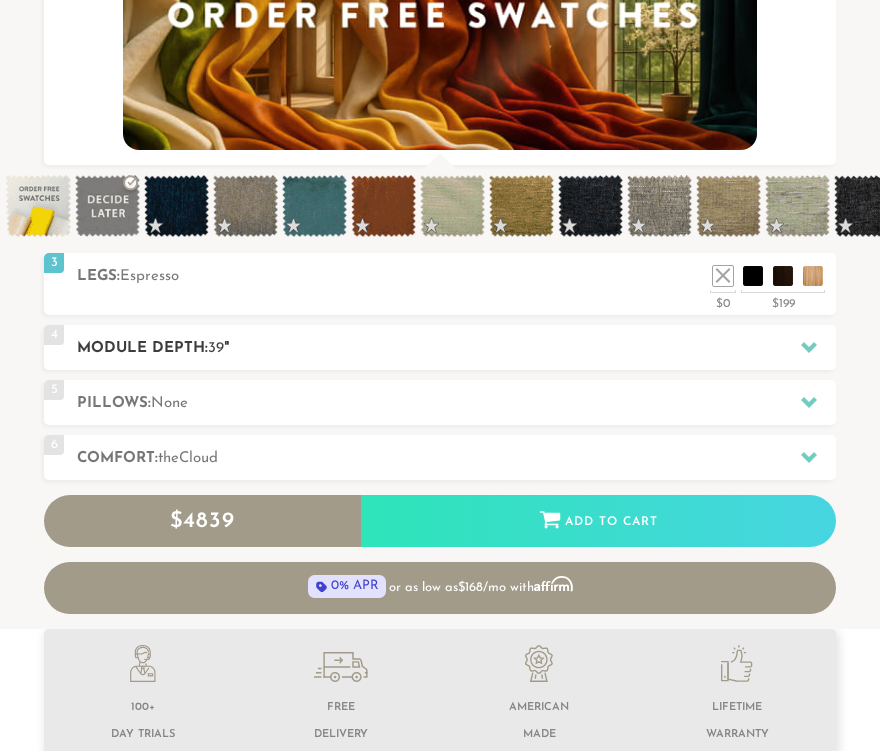 click on "Module Depth:  39 "" at bounding box center [456, 348] 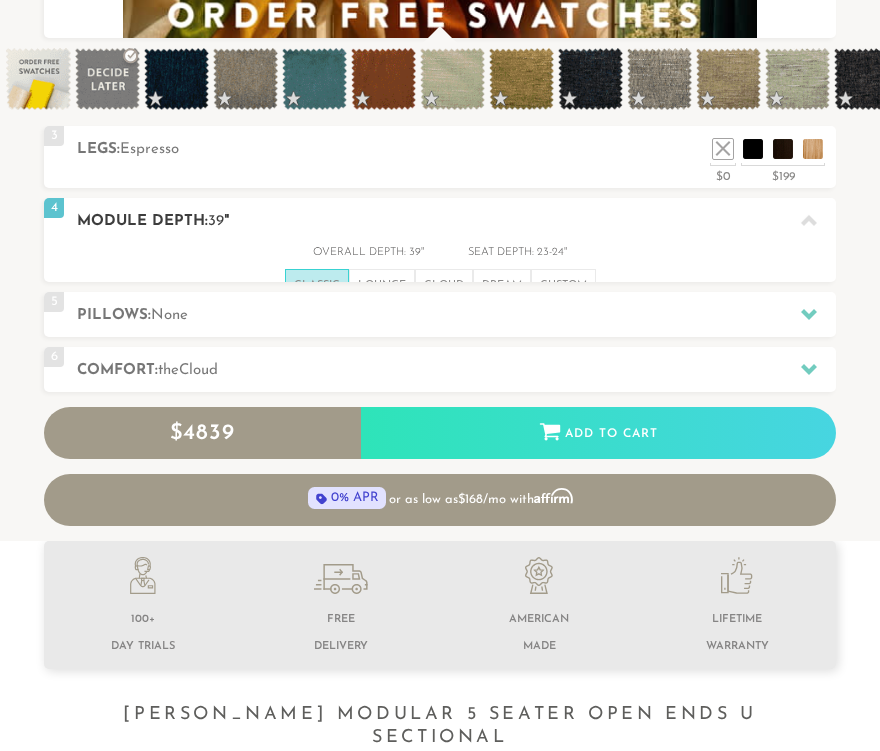 scroll, scrollTop: 1, scrollLeft: 1, axis: both 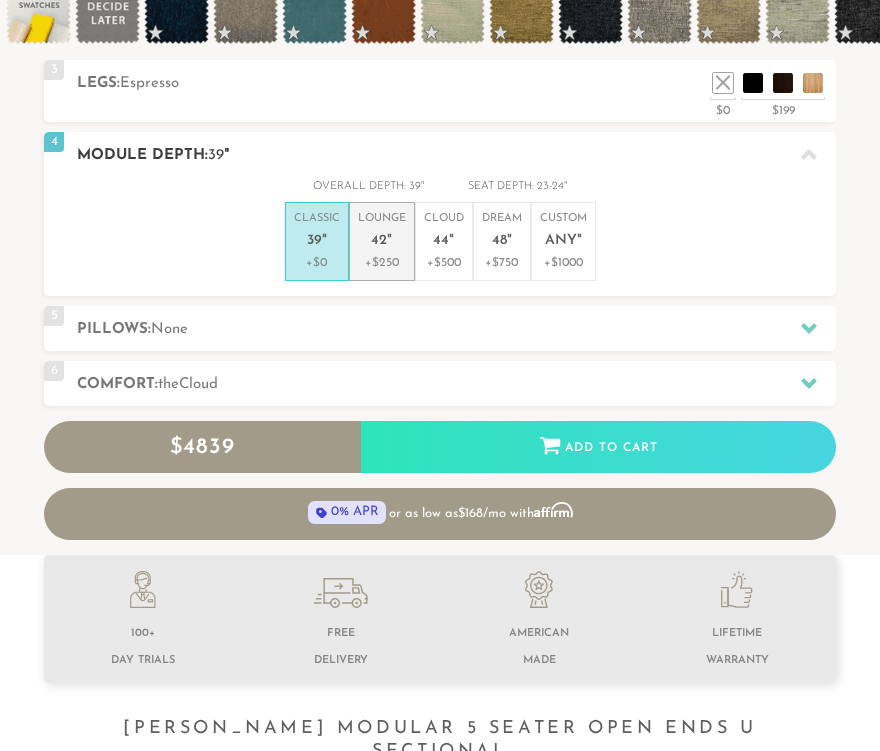 click on "Lounge 42 "" at bounding box center (382, 232) 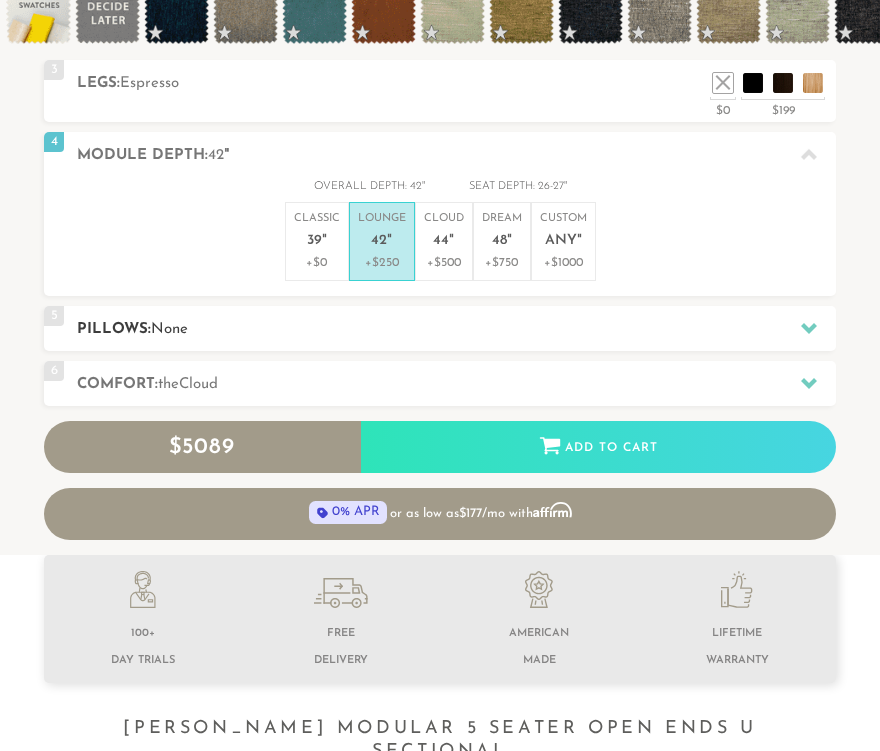 click on "5
Pillows:  None" at bounding box center (440, 328) 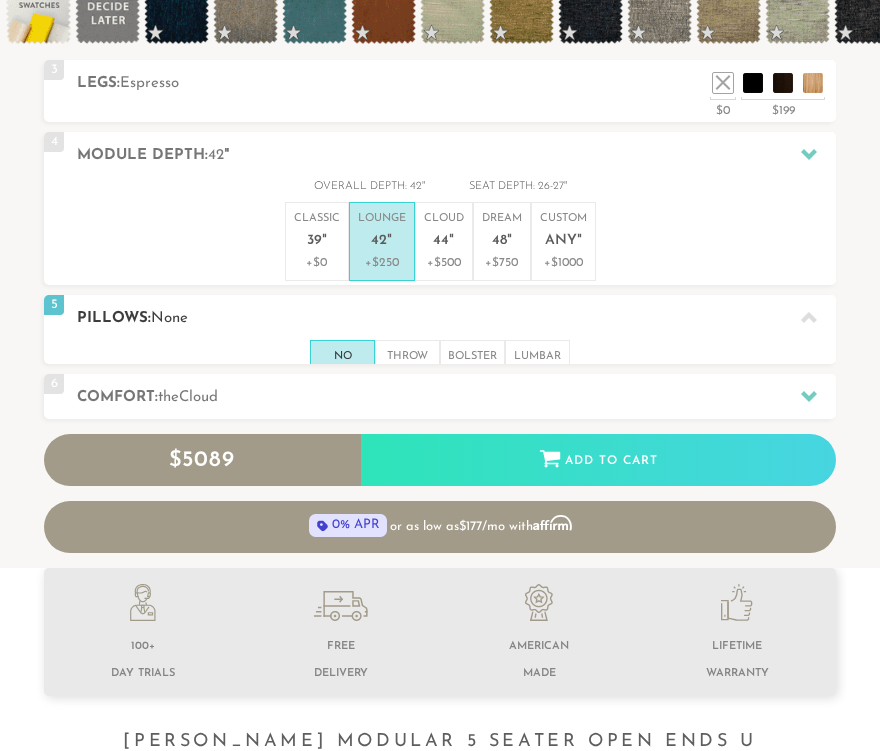scroll, scrollTop: 0, scrollLeft: 1, axis: horizontal 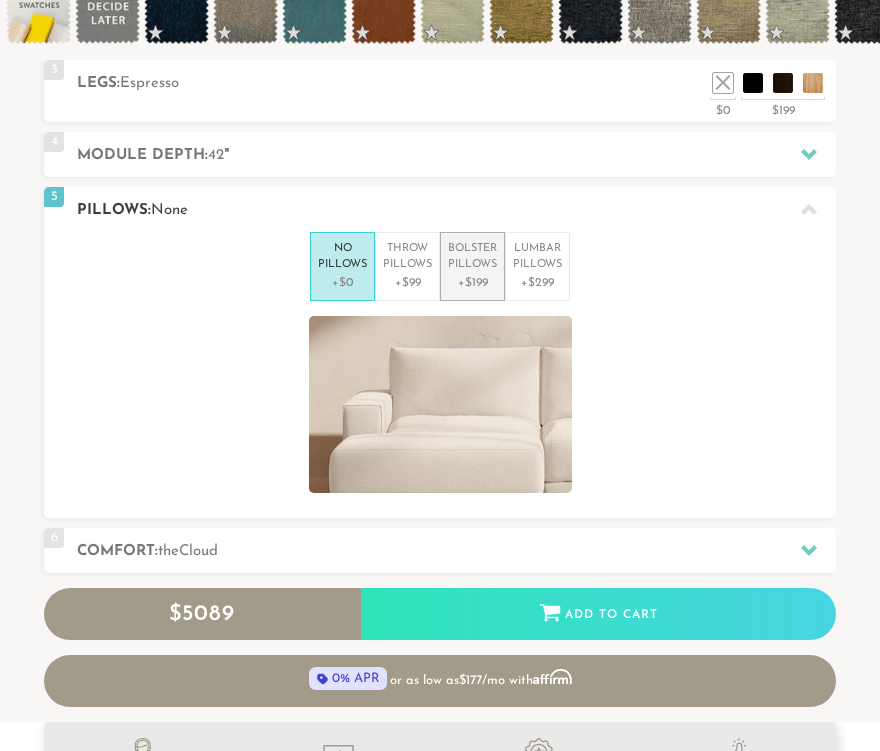 click on "+$199" at bounding box center [472, 283] 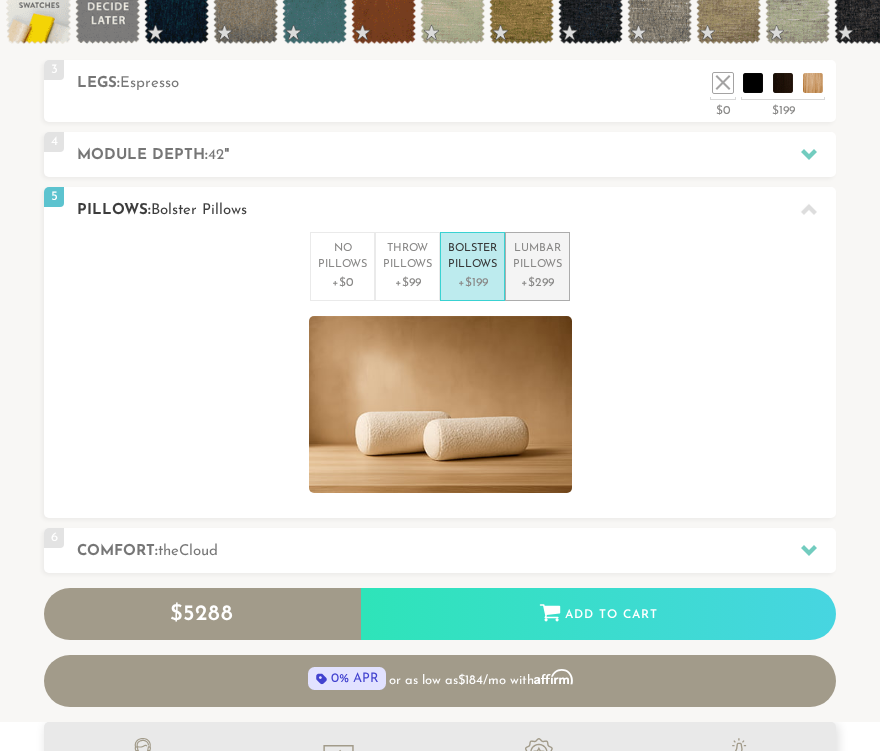 click on "Lumbar Pillows" at bounding box center (537, 257) 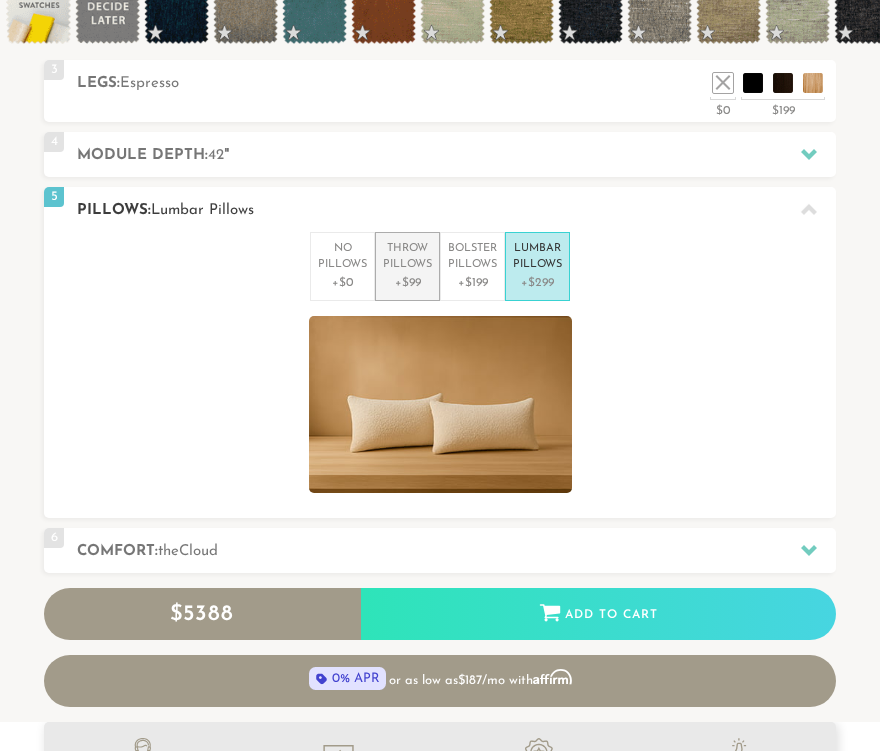 click on "+$99" at bounding box center (407, 283) 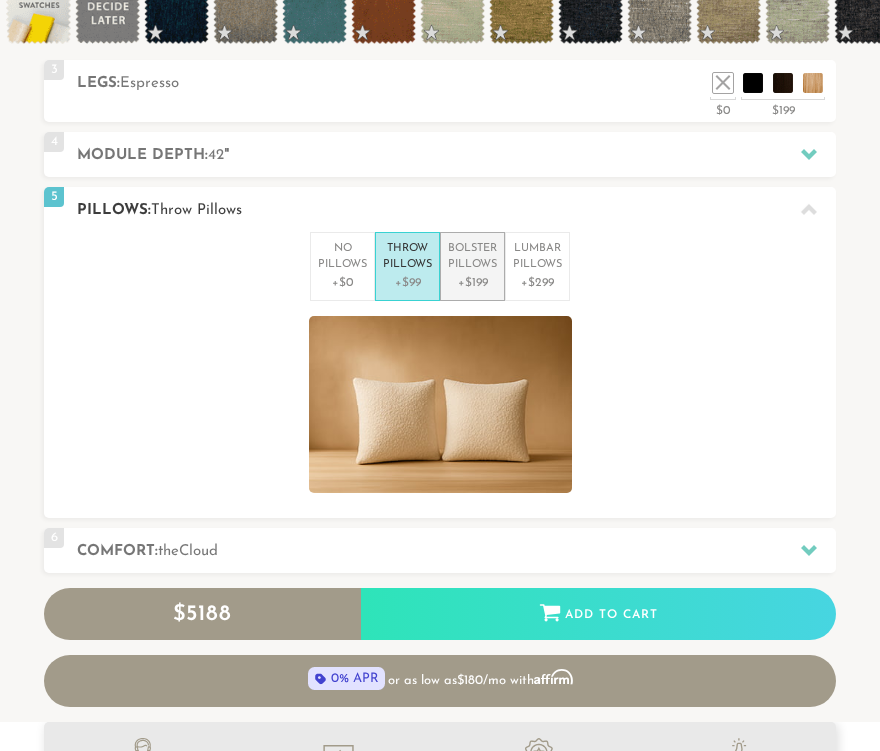 click on "Bolster Pillows" at bounding box center [472, 257] 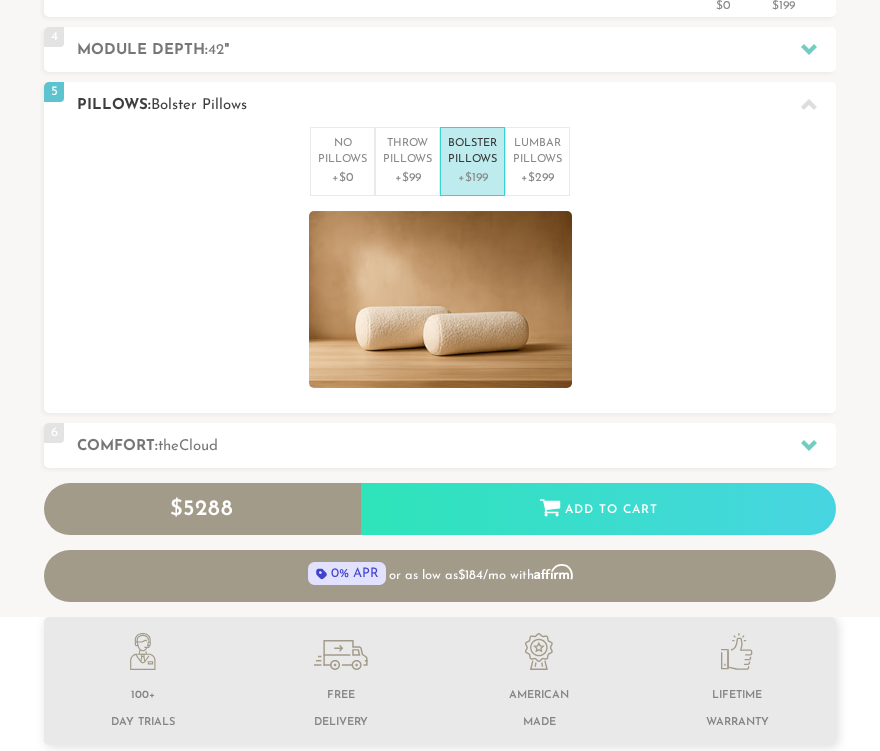 scroll, scrollTop: 984, scrollLeft: 0, axis: vertical 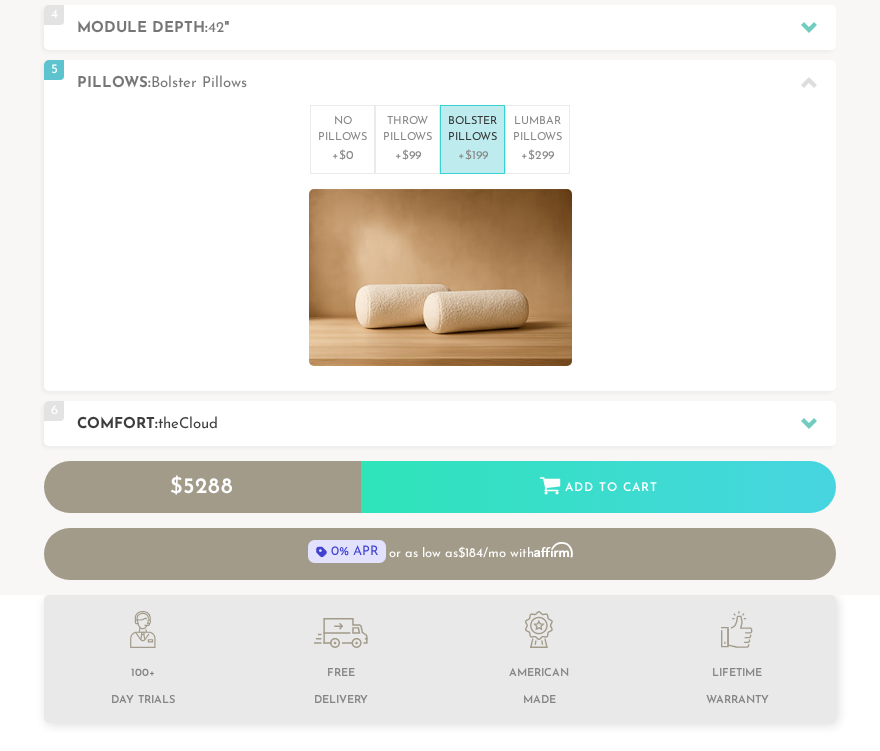click on "6
Comfort:  the  Cloud
soft" at bounding box center (440, 423) 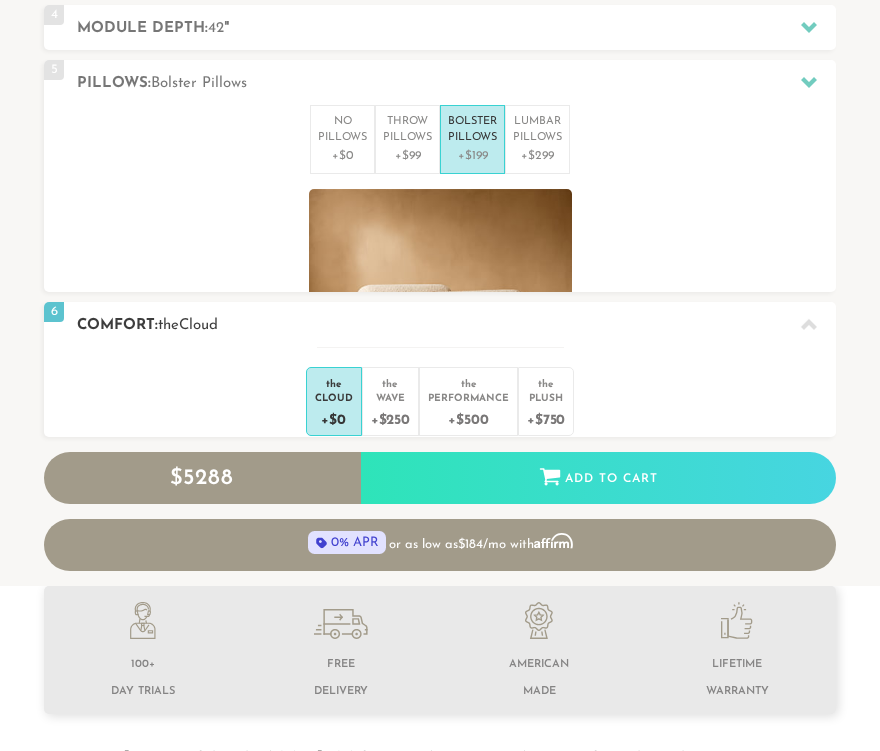 scroll, scrollTop: 0, scrollLeft: 1, axis: horizontal 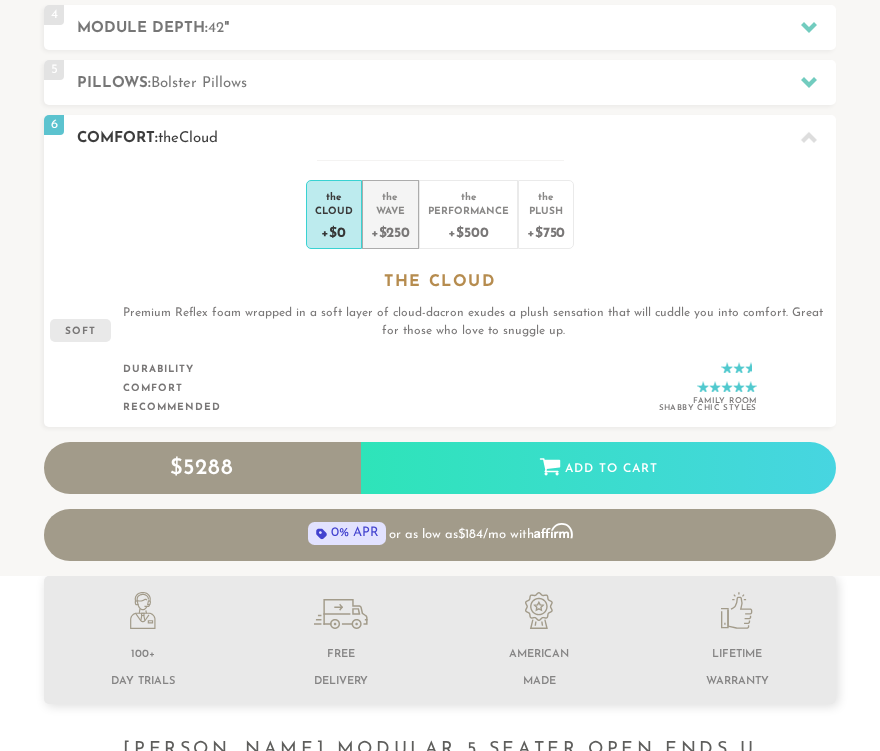 click on "Wave" at bounding box center (390, 210) 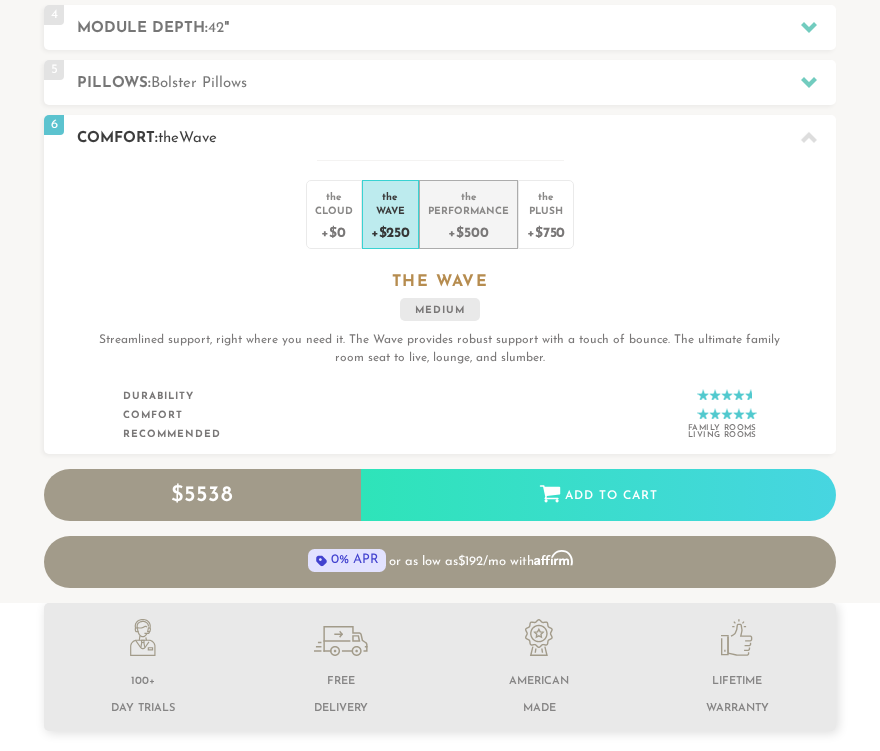 click on "Performance" at bounding box center (468, 210) 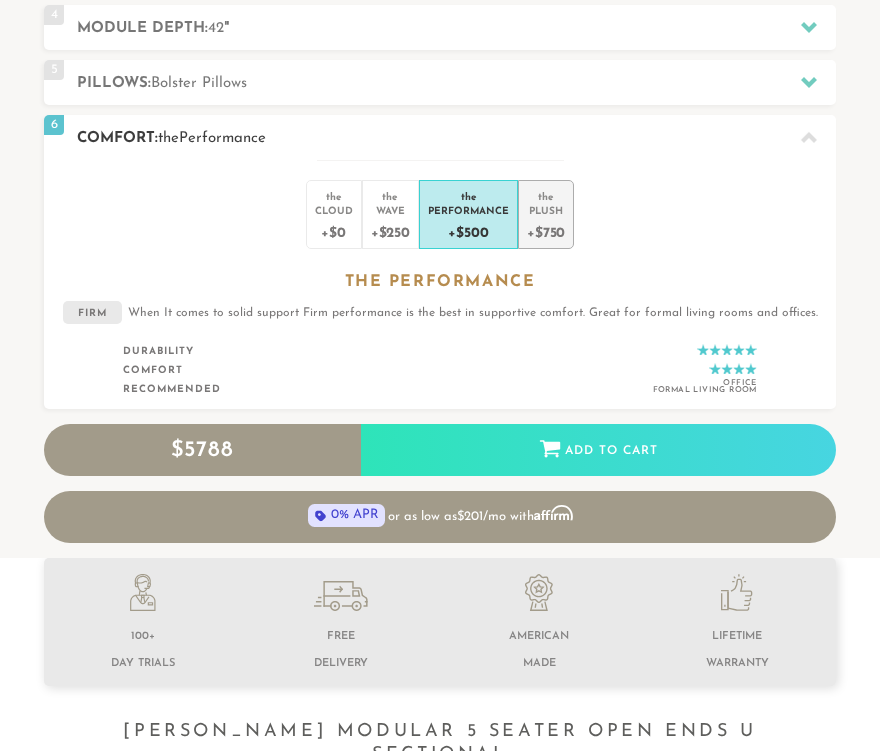 click on "Plush" at bounding box center (546, 210) 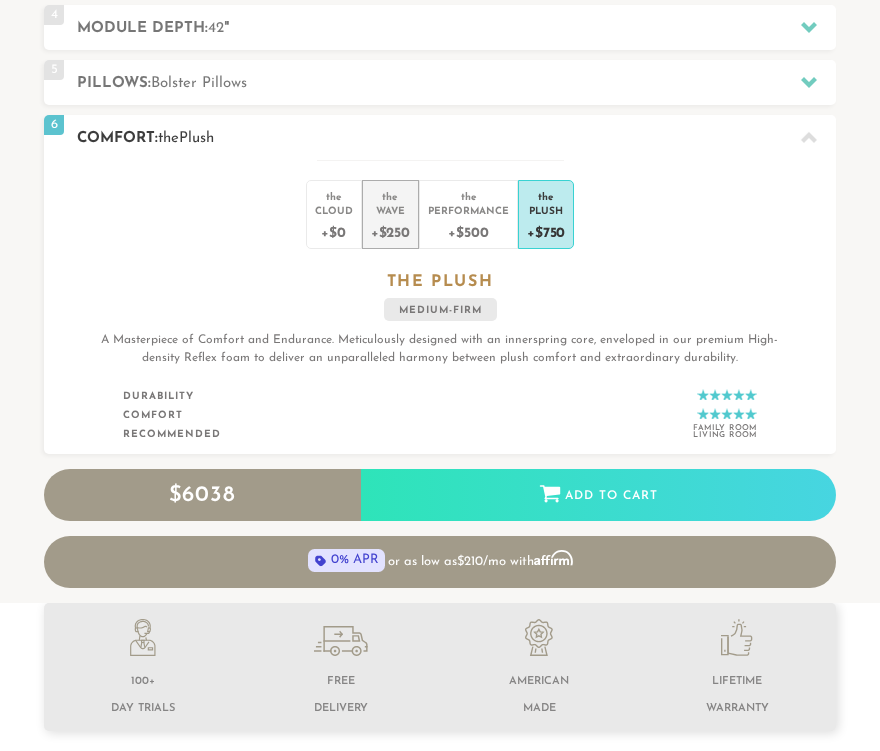 click on "+$250" at bounding box center [390, 231] 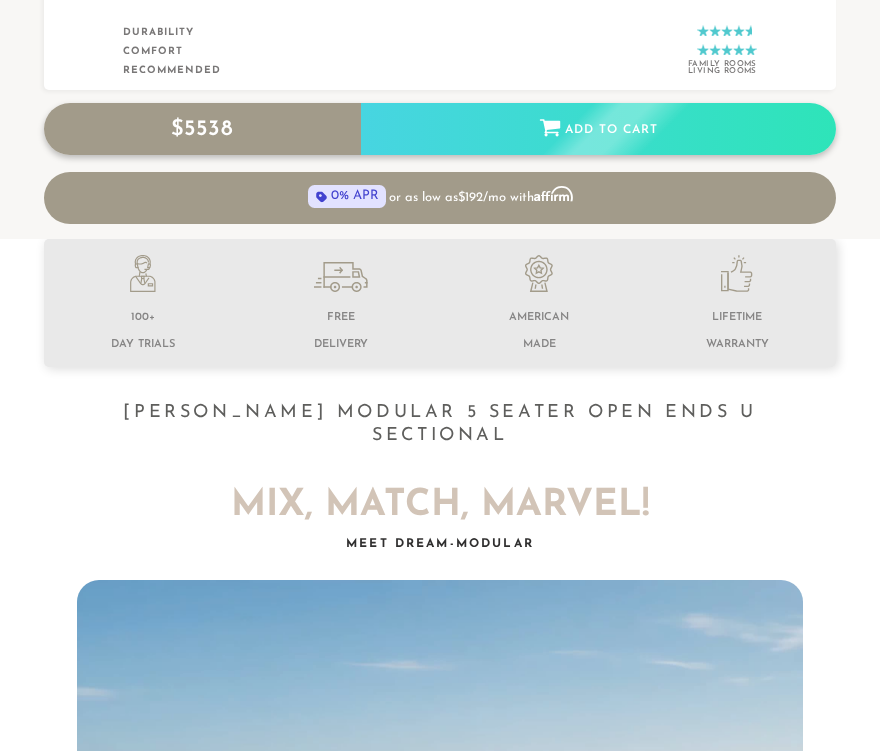 click on "Add to Cart" at bounding box center (598, 130) 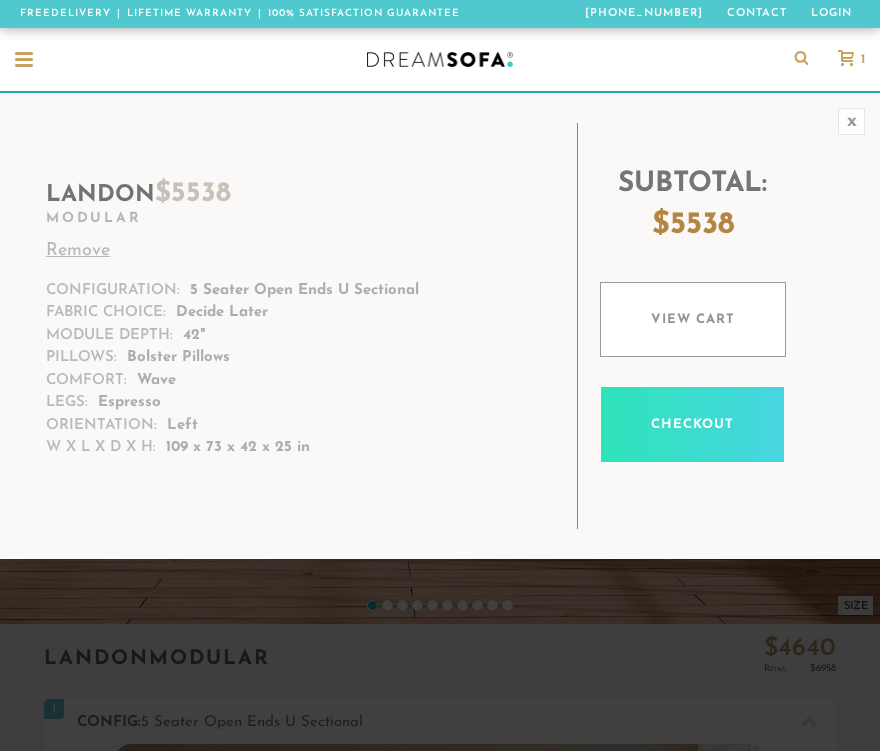 scroll, scrollTop: 0, scrollLeft: 0, axis: both 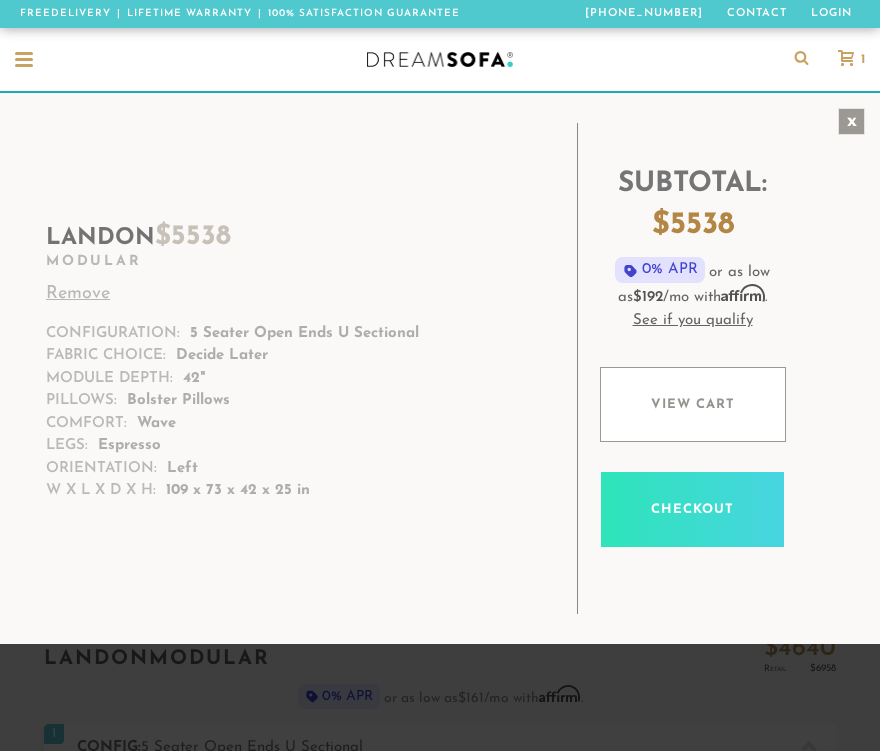 click on "x" at bounding box center [851, 121] 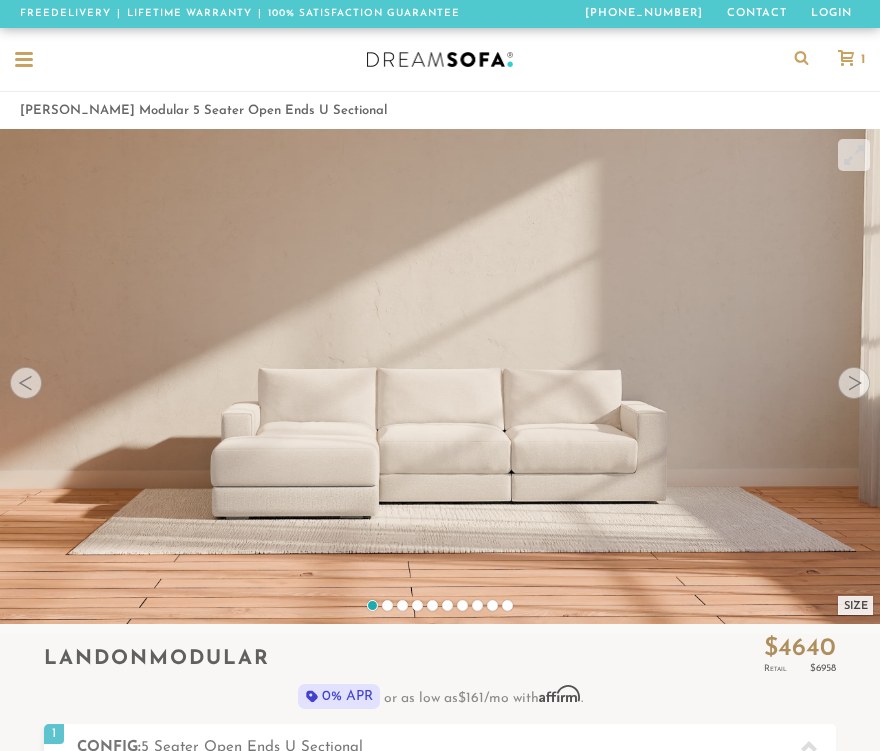 click 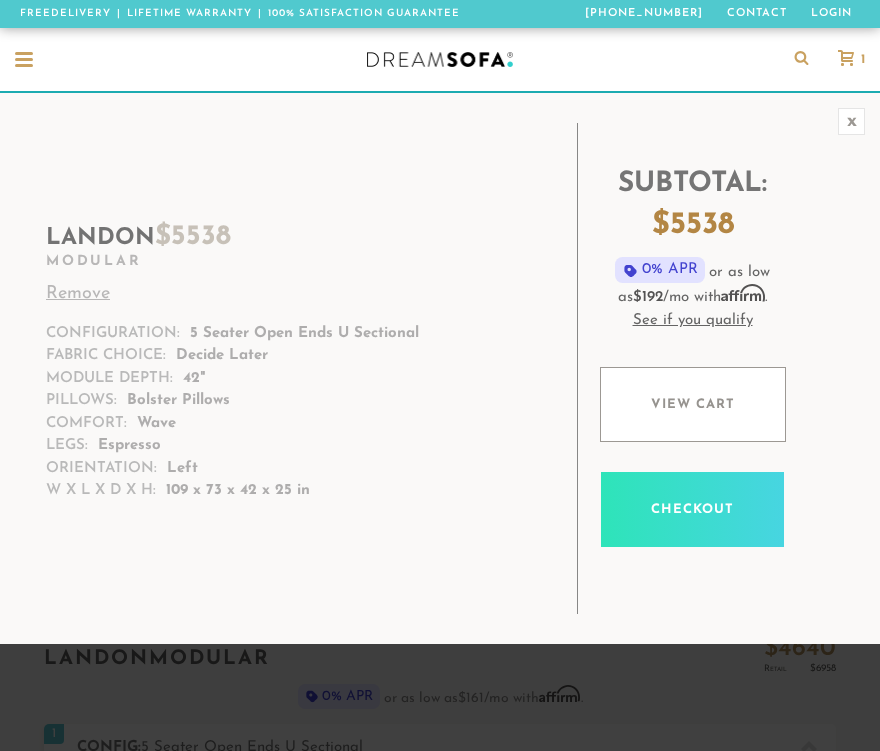 click on "Remove" at bounding box center [290, 294] 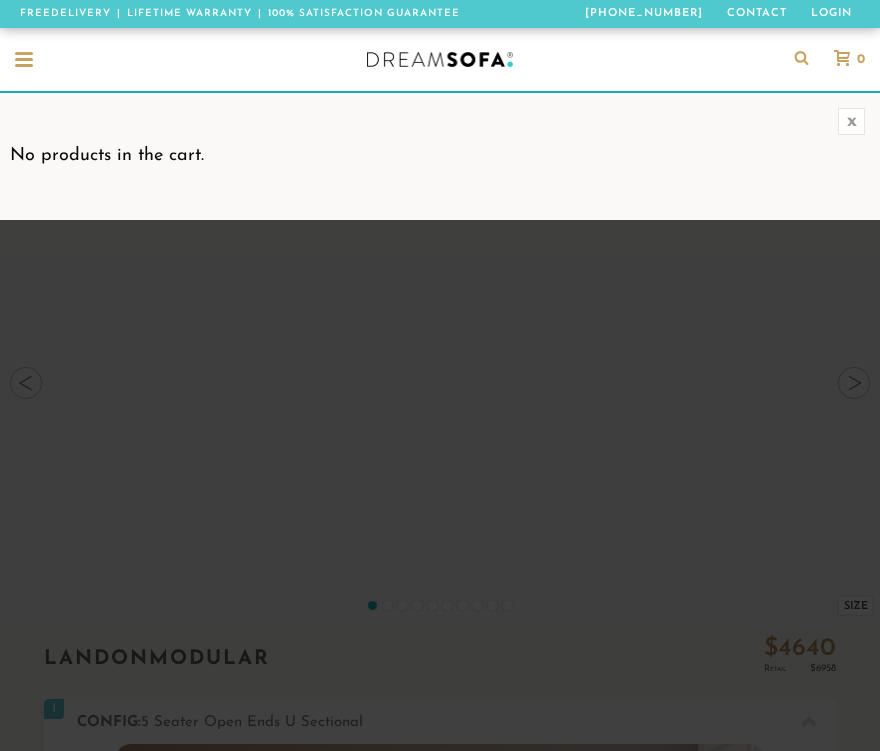scroll, scrollTop: 0, scrollLeft: 0, axis: both 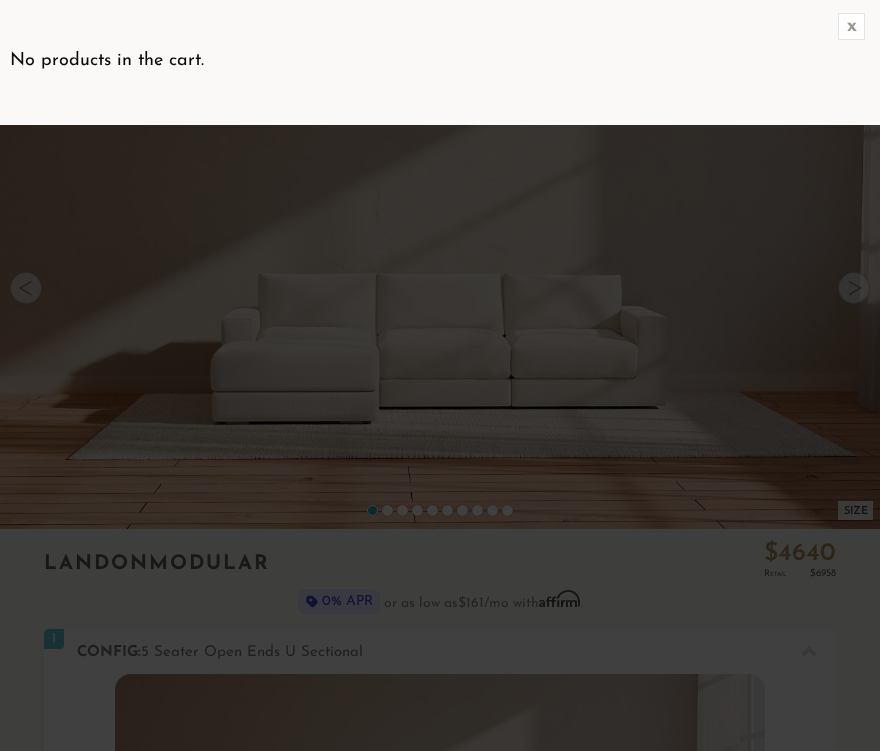 click on "855-375-3275
Free Nationwide Delivery
Lifetime Warranty
100% Satisfaction Guarantee
Free  Nationwide  Delivery  |  Lifetime Warranty  |  100% Satisfaction Guarantee
855-375-3275
Contact
Login
Sofas
Sectionals
Chairs
Beds
Reviews Sofas
Sofas" at bounding box center [440, 10057] 